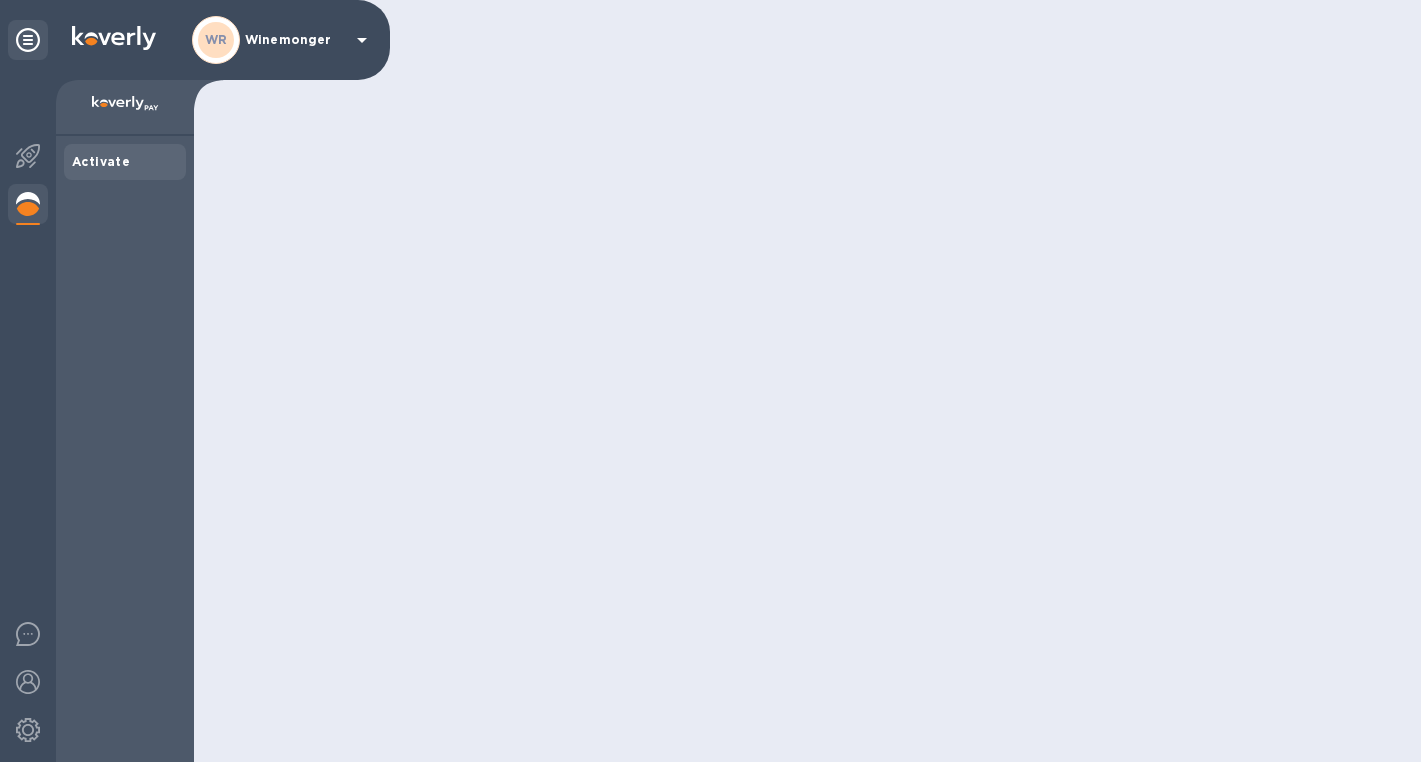 scroll, scrollTop: 0, scrollLeft: 0, axis: both 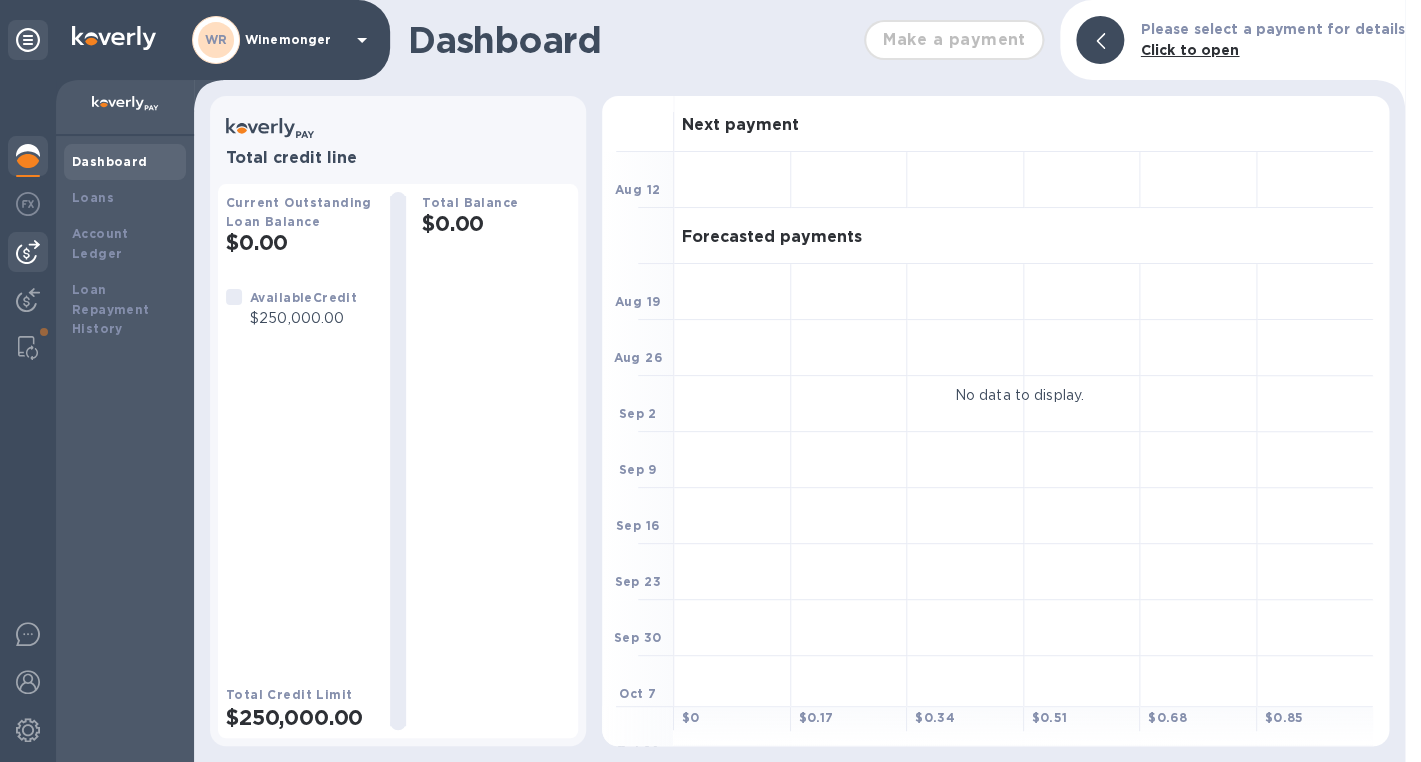 click at bounding box center (28, 252) 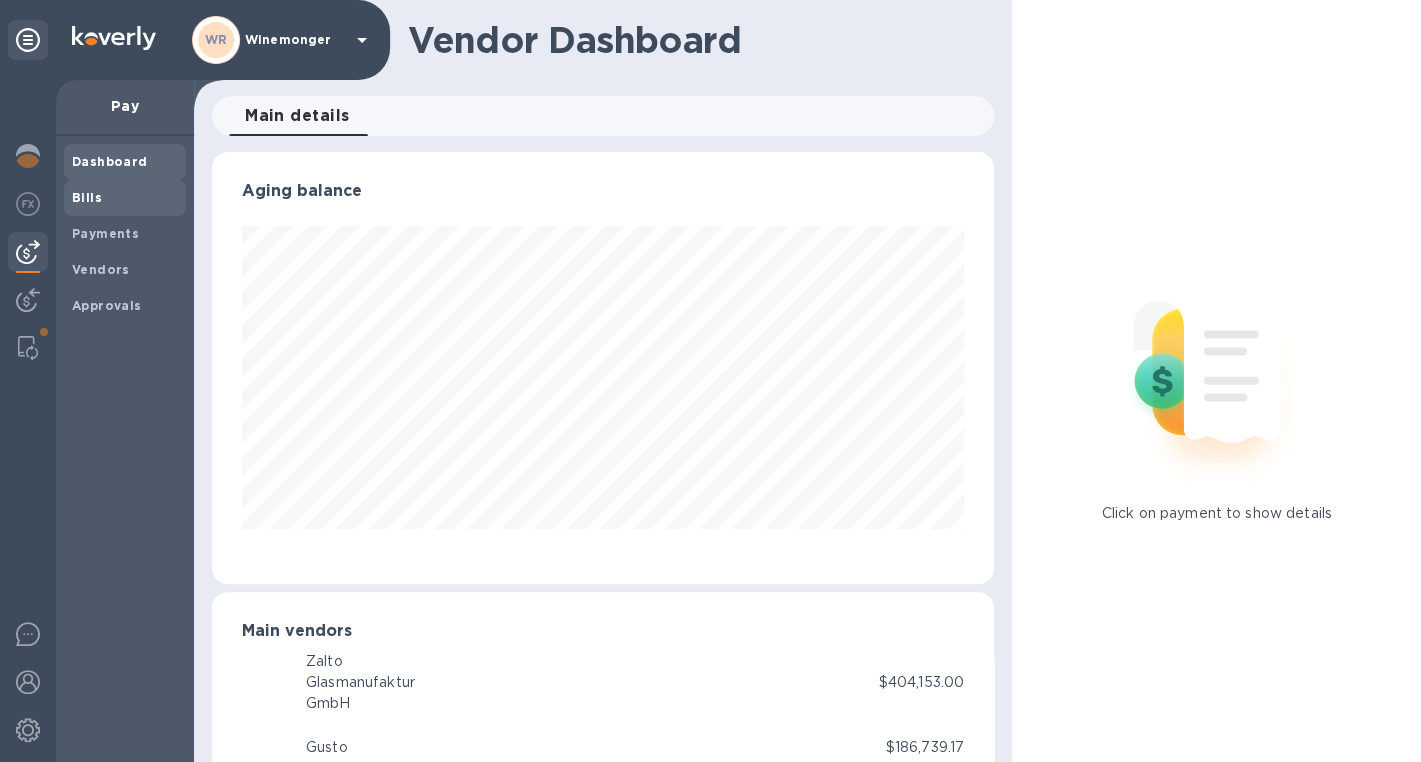 scroll, scrollTop: 999568, scrollLeft: 999219, axis: both 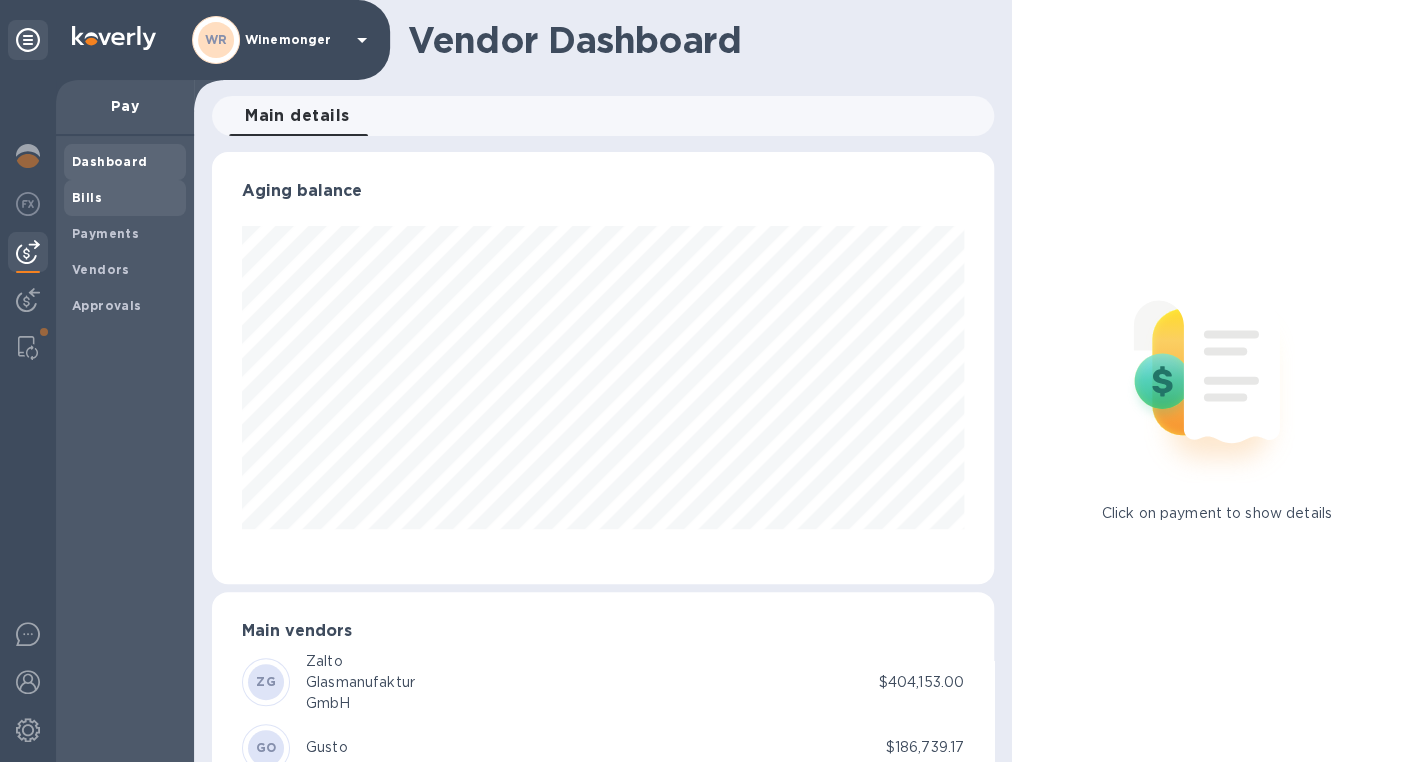 click on "Bills" at bounding box center (87, 198) 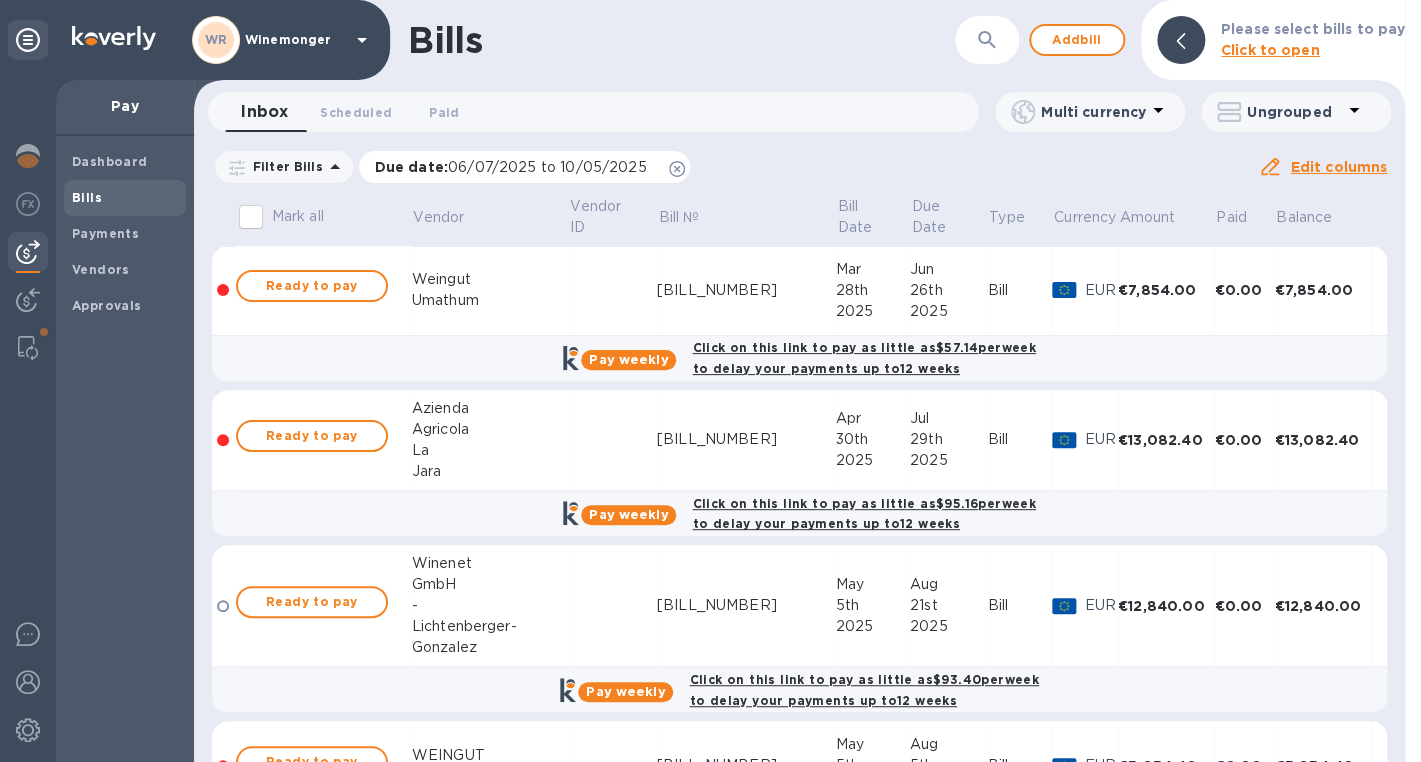 click 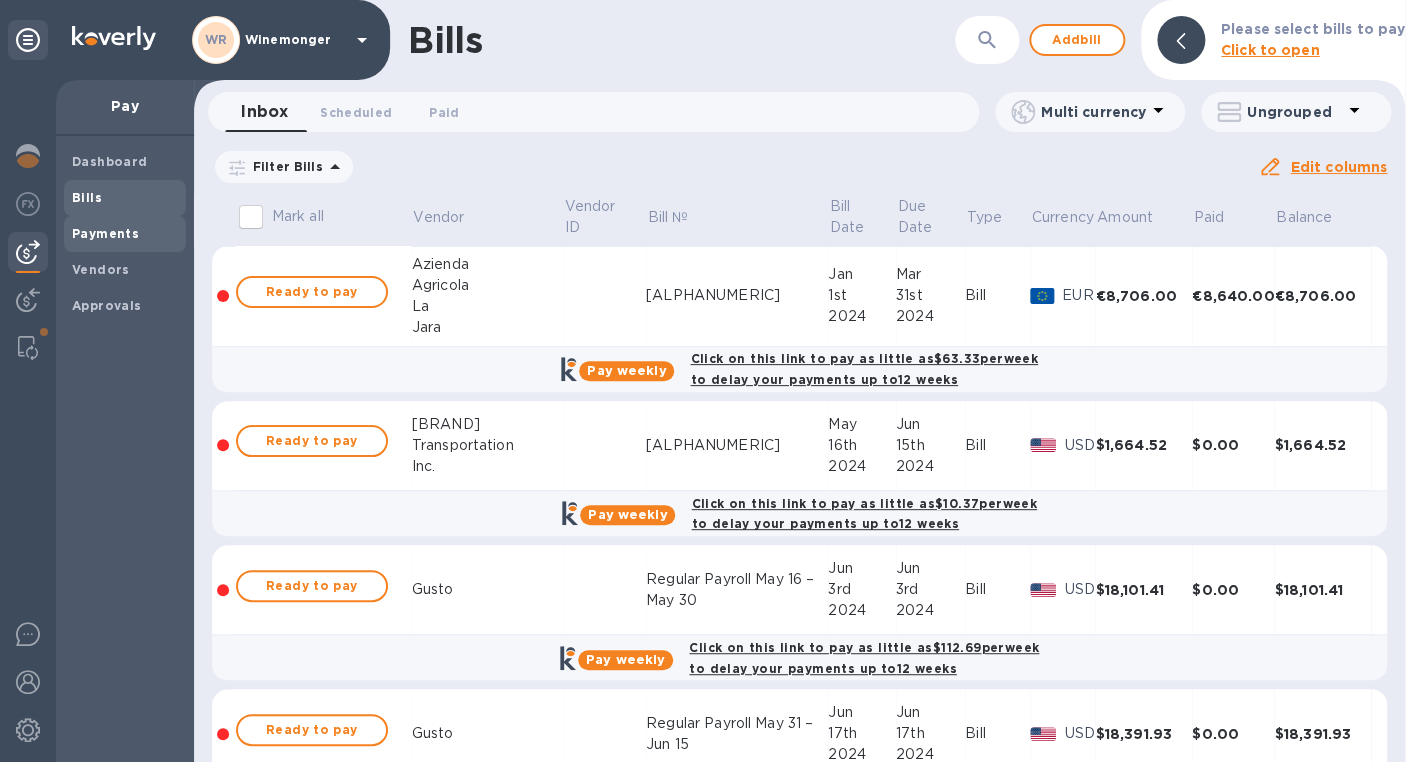 click on "Payments" at bounding box center (105, 233) 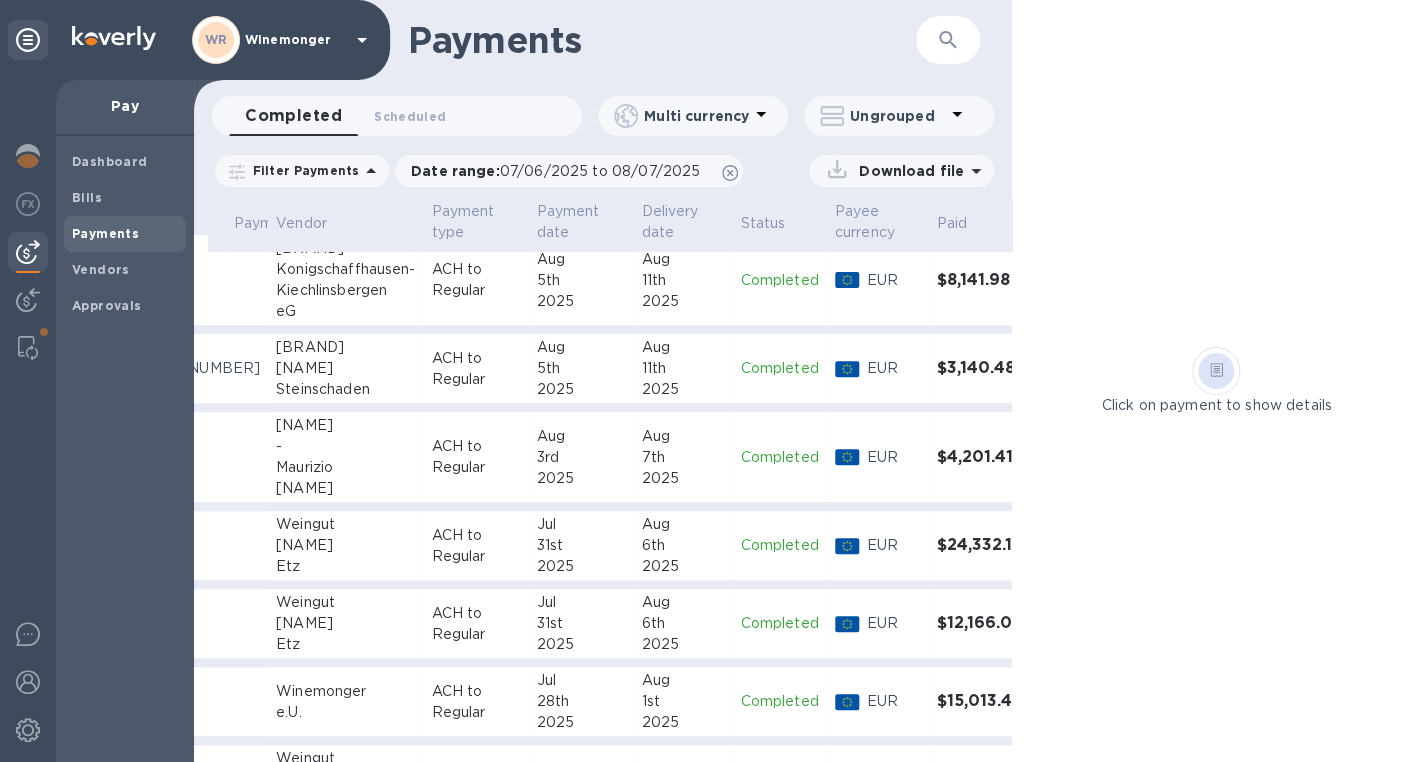 scroll, scrollTop: 20, scrollLeft: 134, axis: both 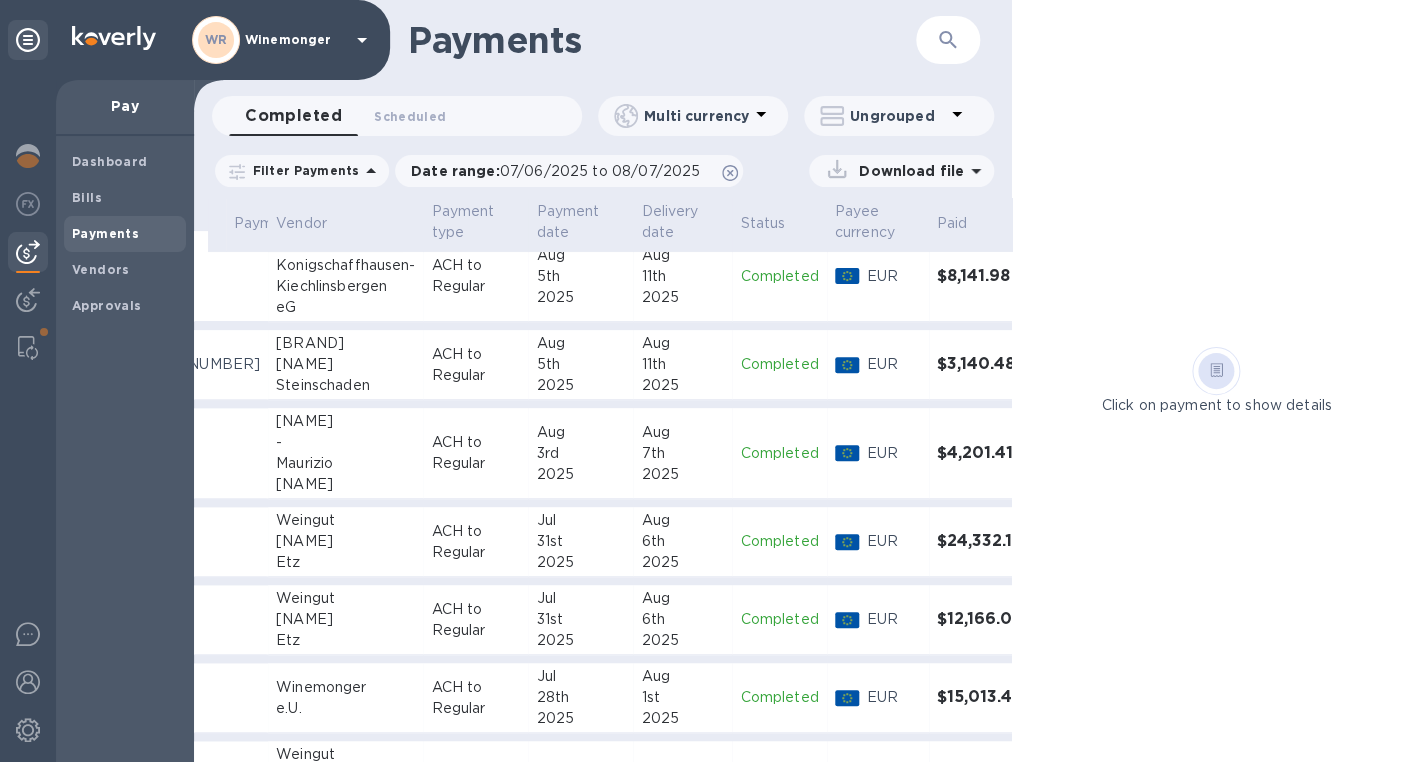 click on "2025" at bounding box center [580, 474] 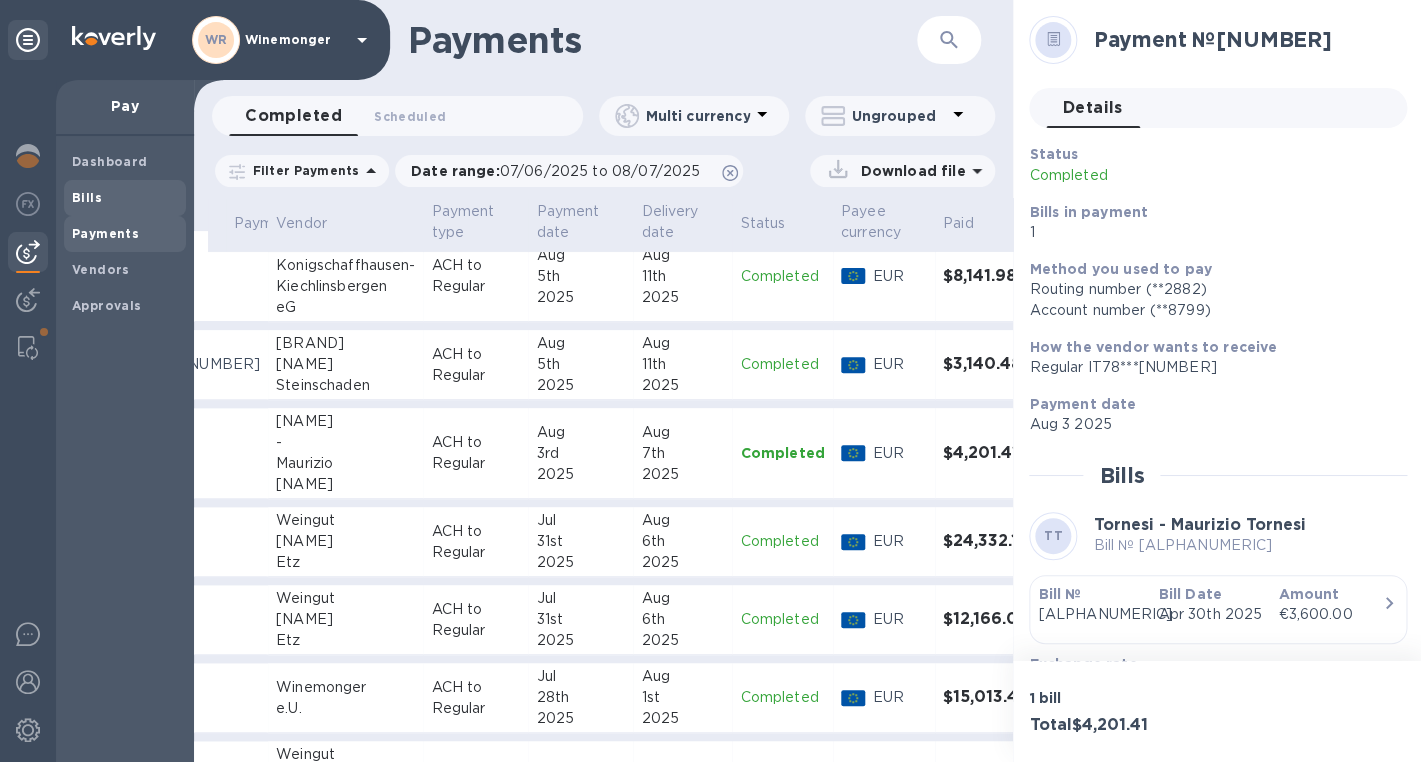 click on "Bills" at bounding box center (87, 197) 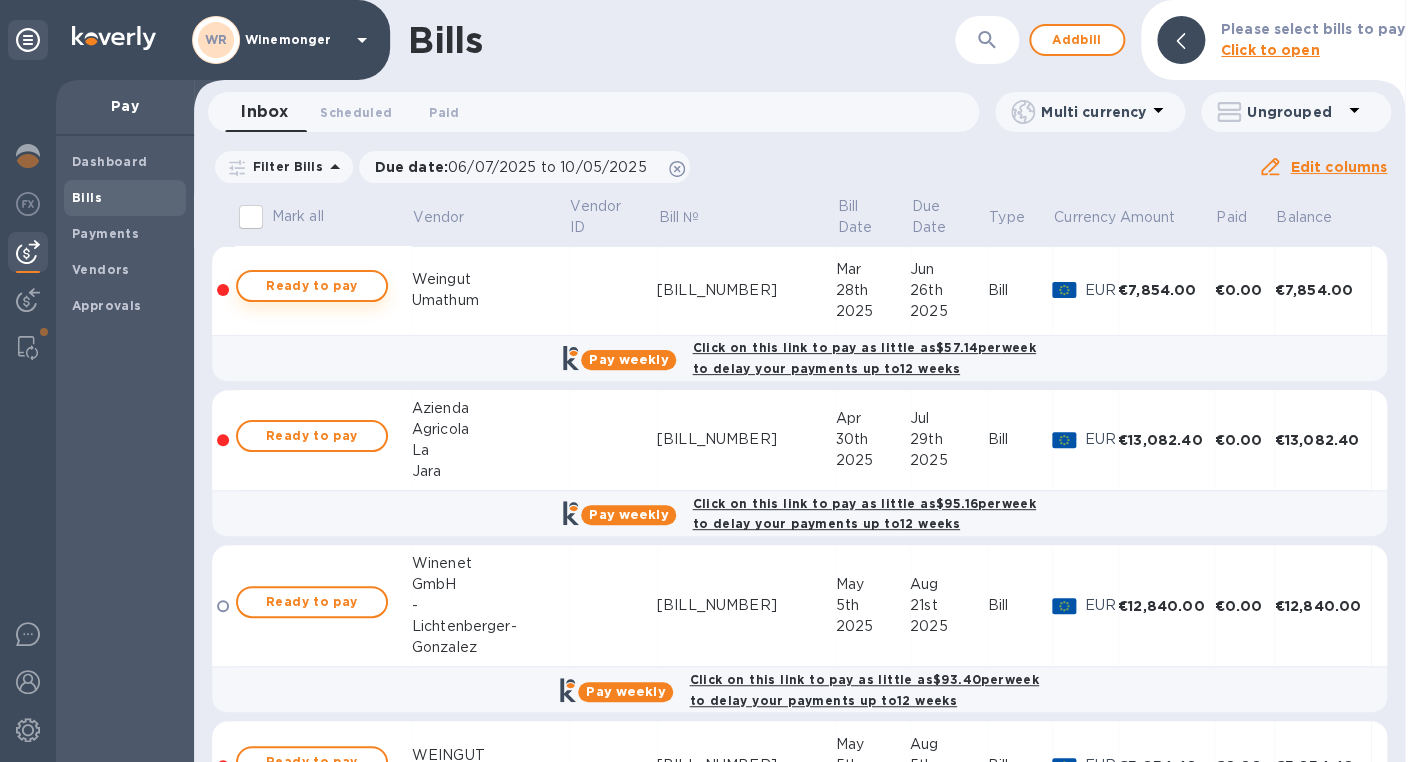click on "Ready to pay" at bounding box center (312, 286) 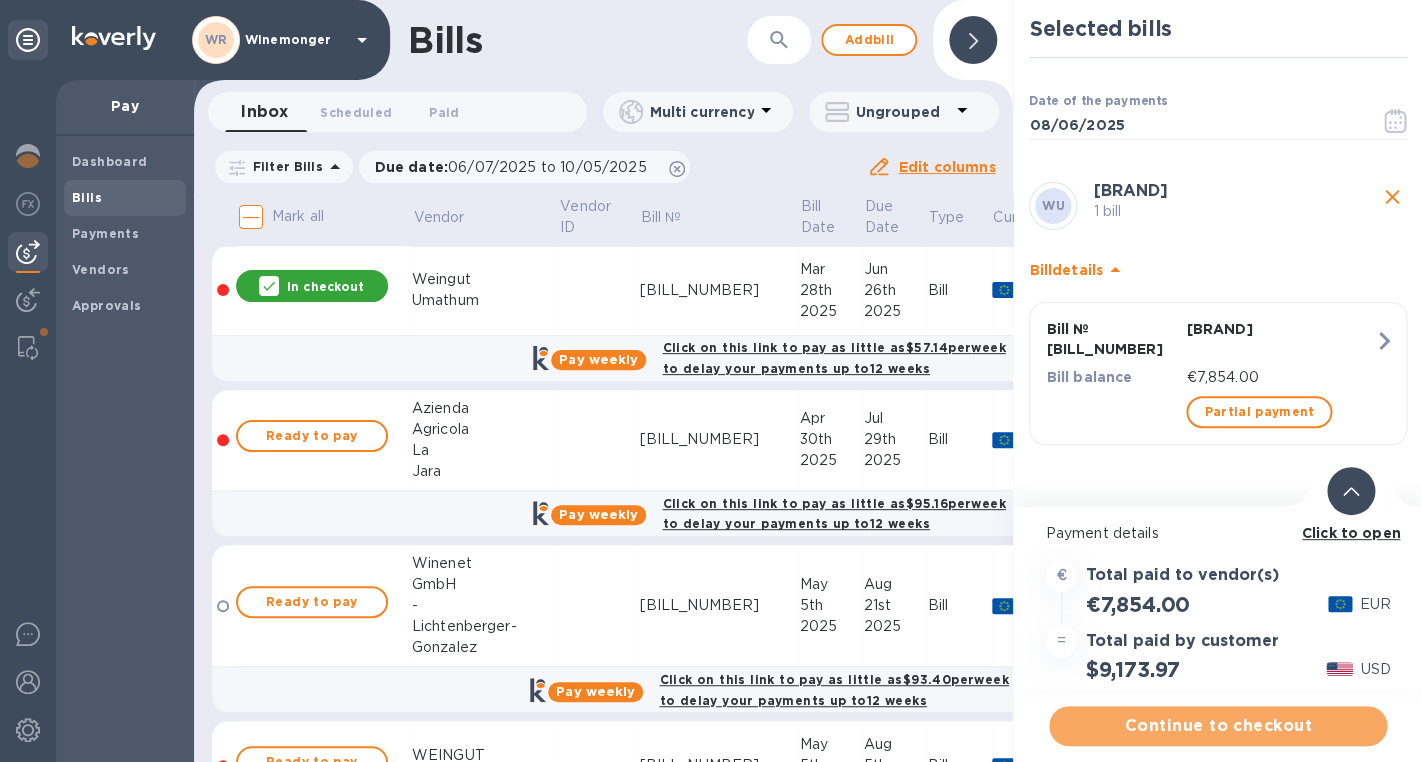 click on "Continue to checkout" at bounding box center [1218, 726] 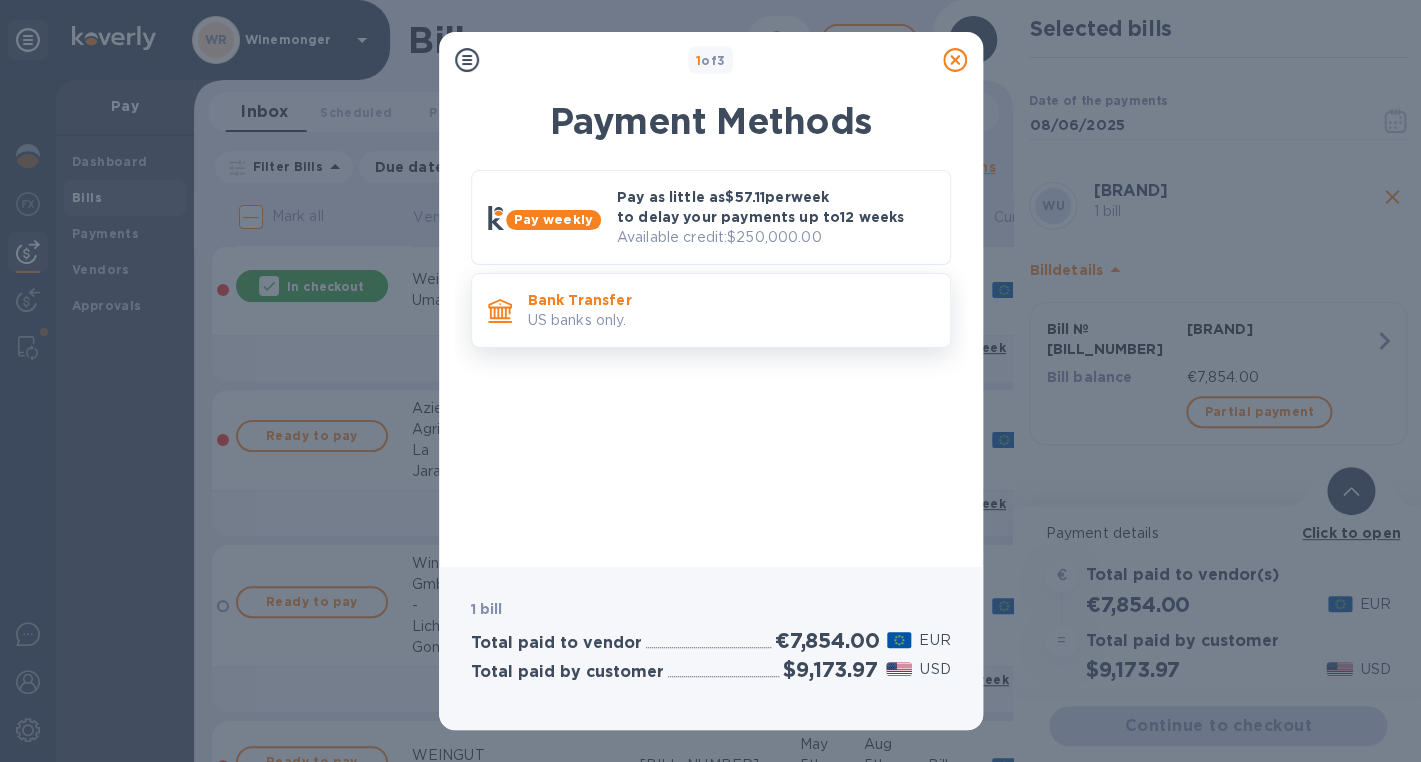 click on "US banks only." at bounding box center (731, 320) 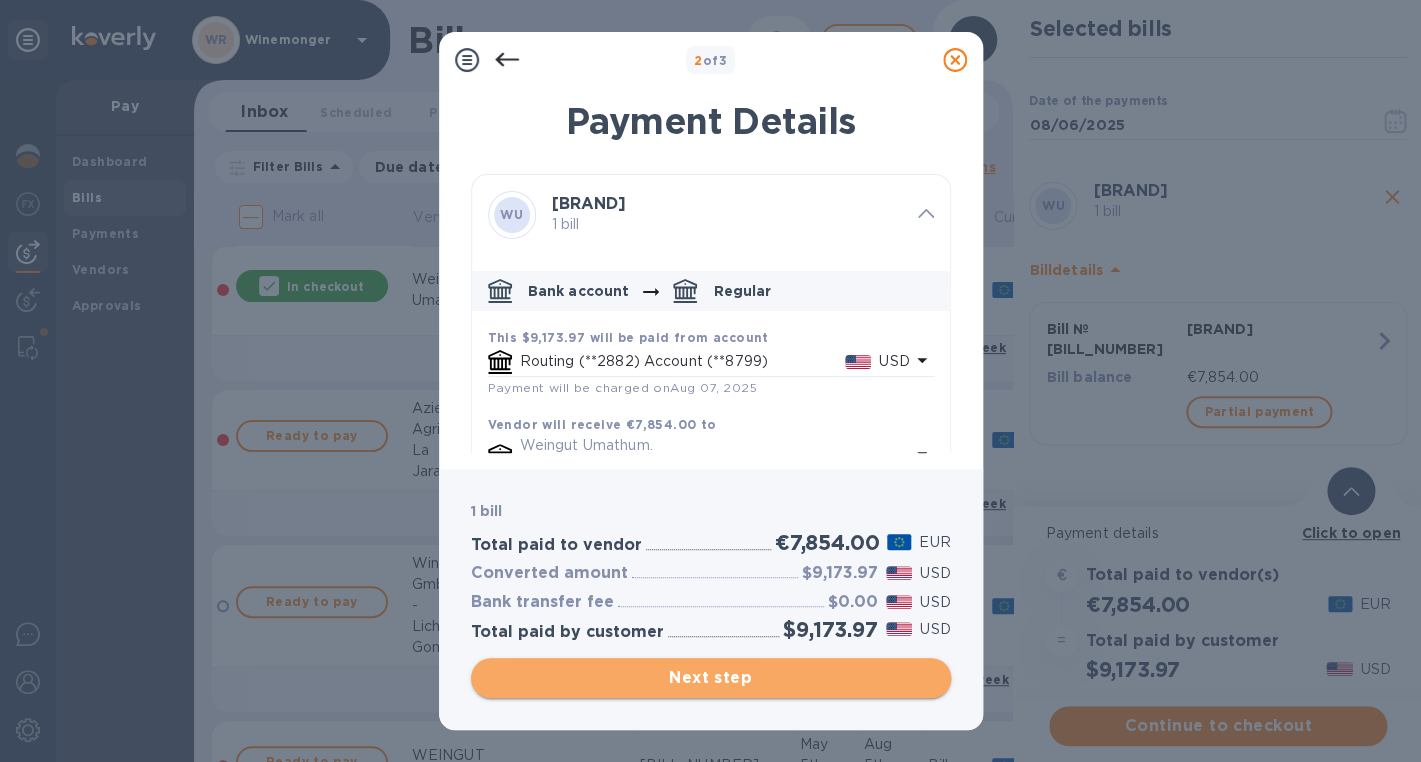 click on "Next step" at bounding box center [711, 678] 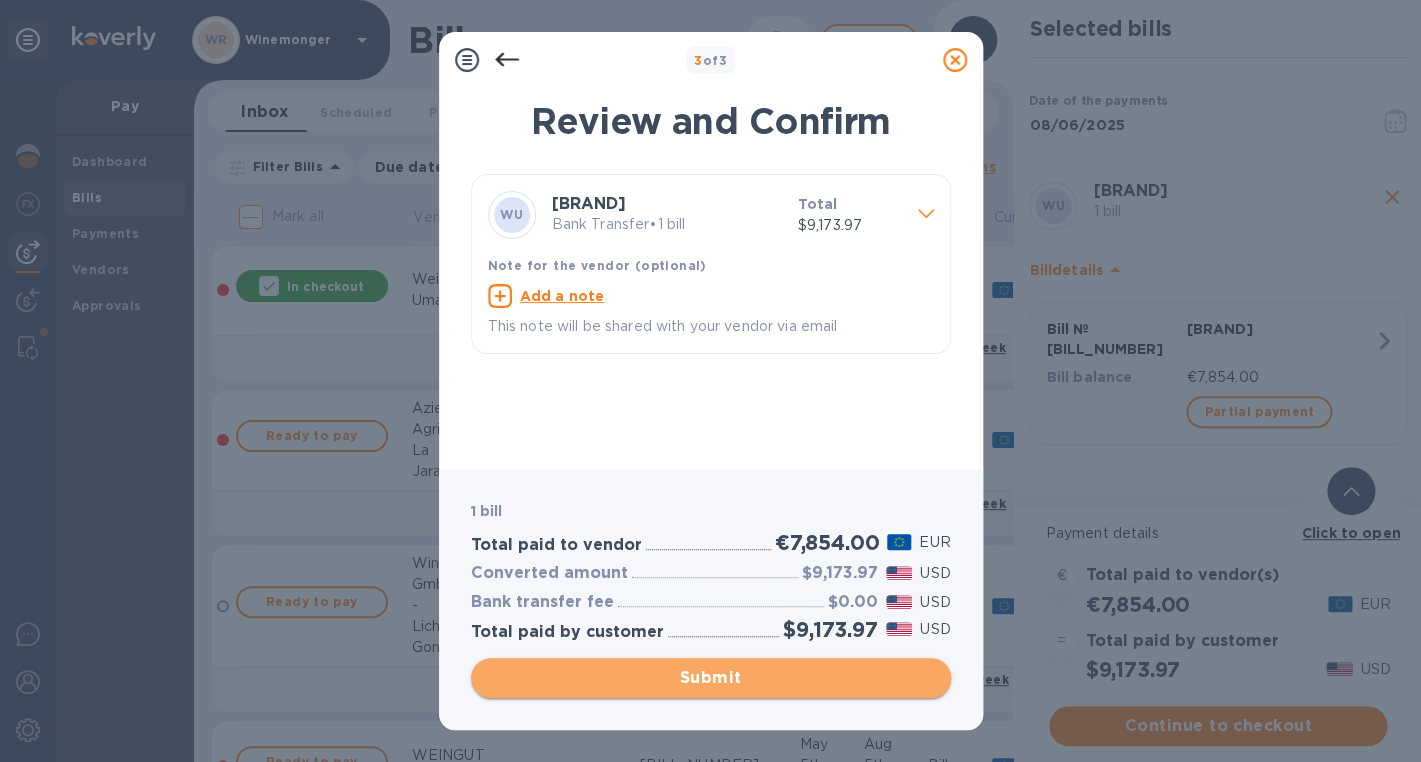click on "Submit" at bounding box center (711, 678) 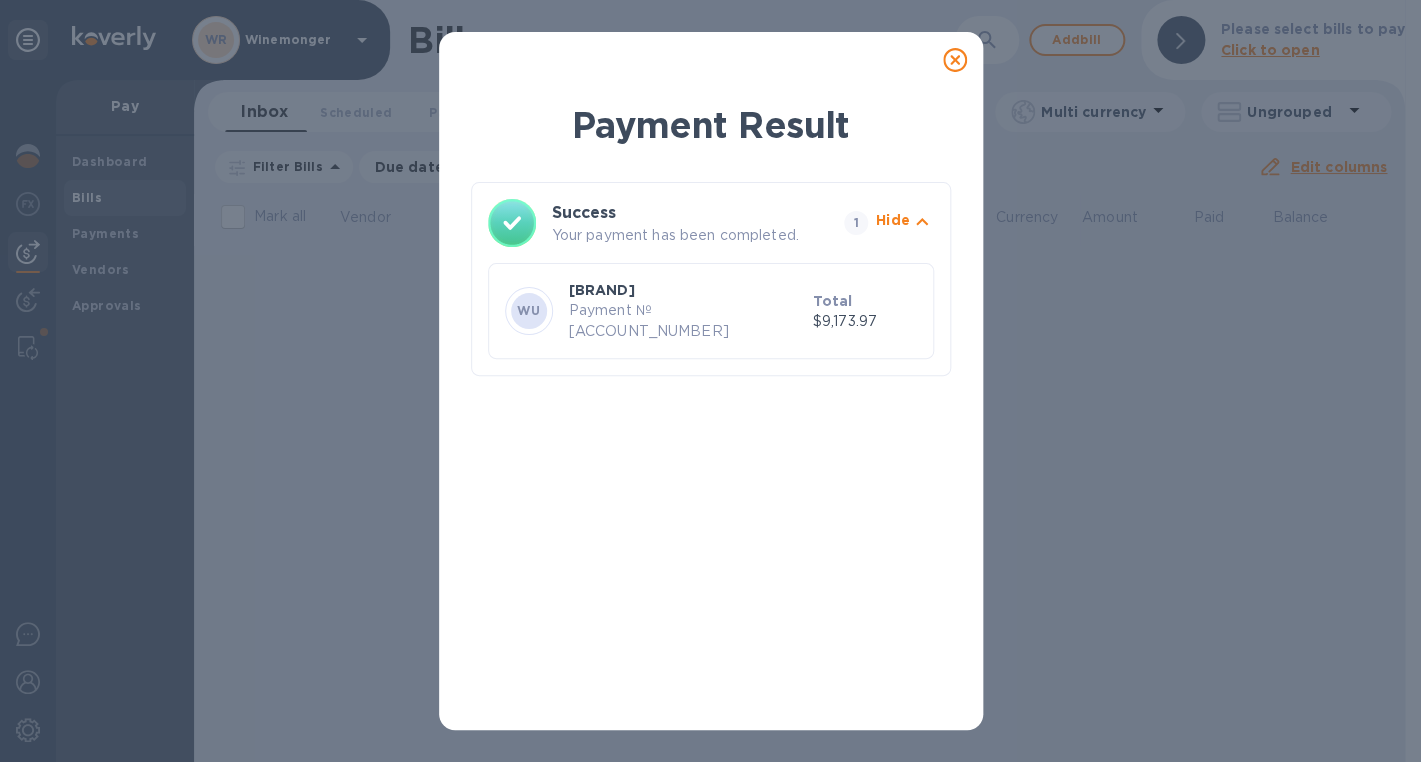click 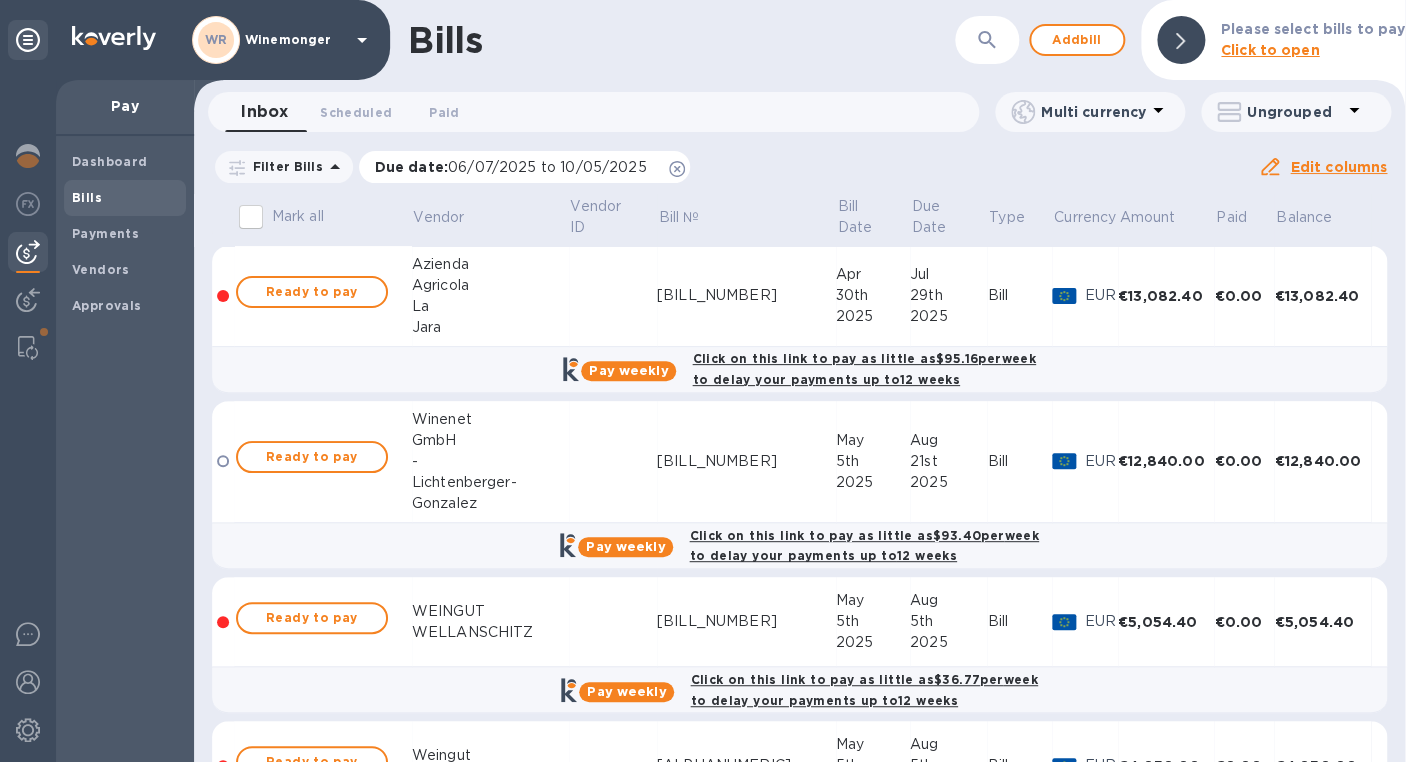 click 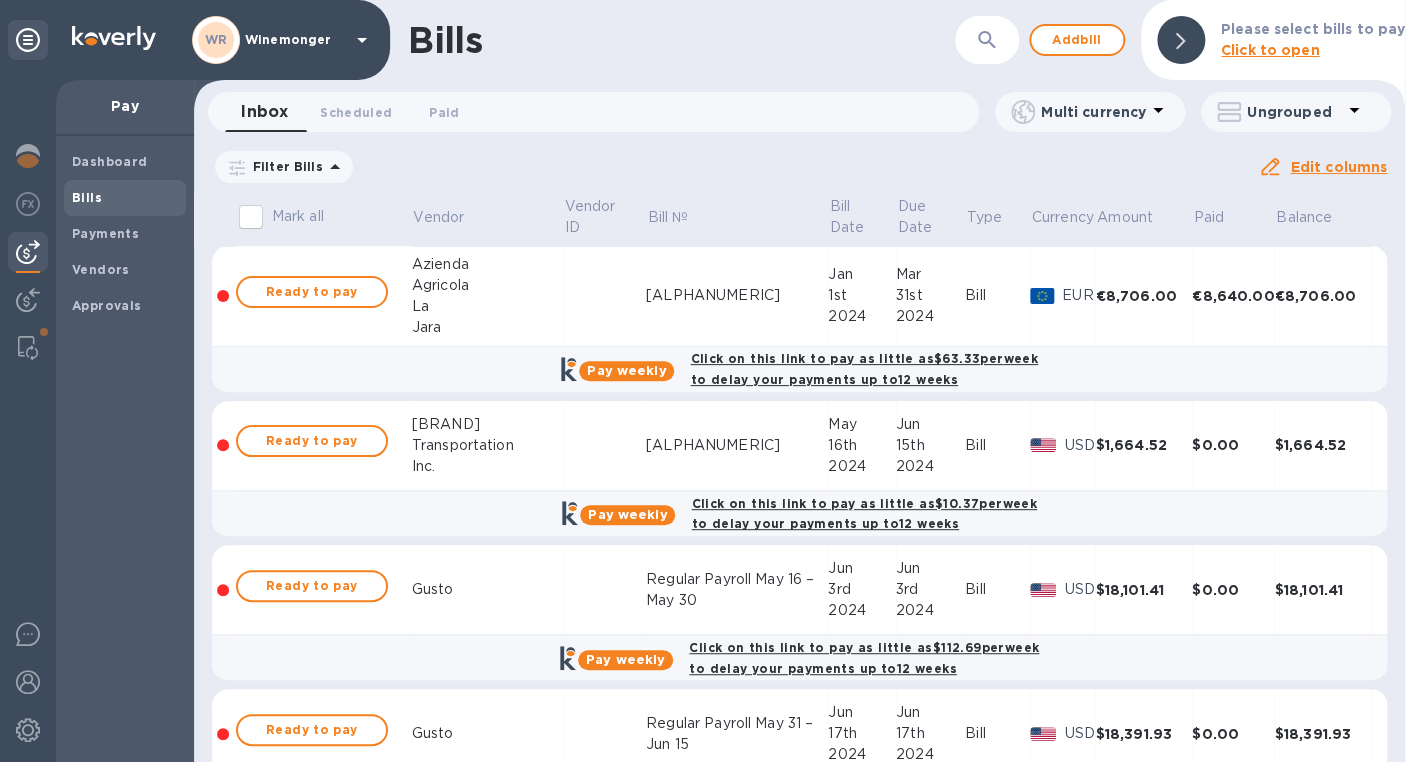 click on "Bills" at bounding box center [125, 198] 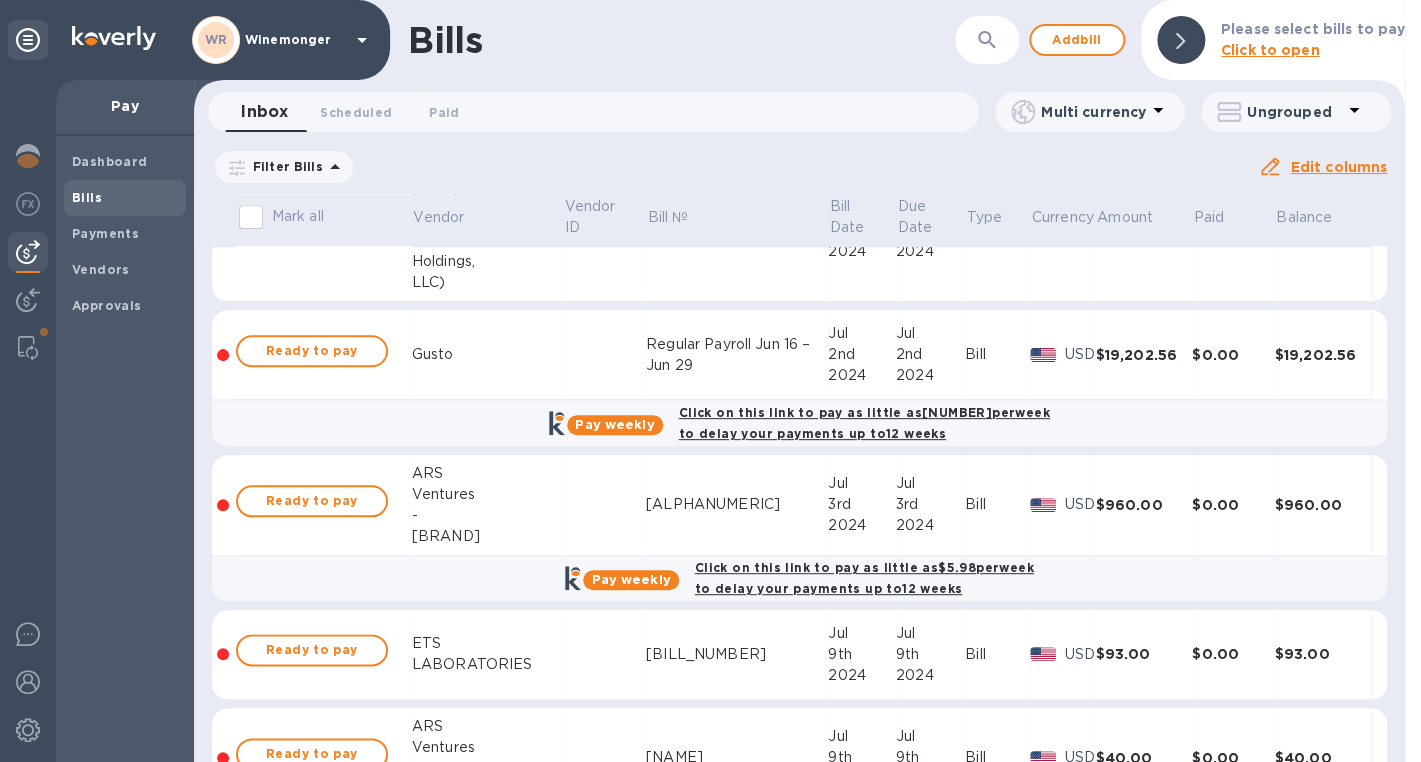 scroll, scrollTop: 677, scrollLeft: 0, axis: vertical 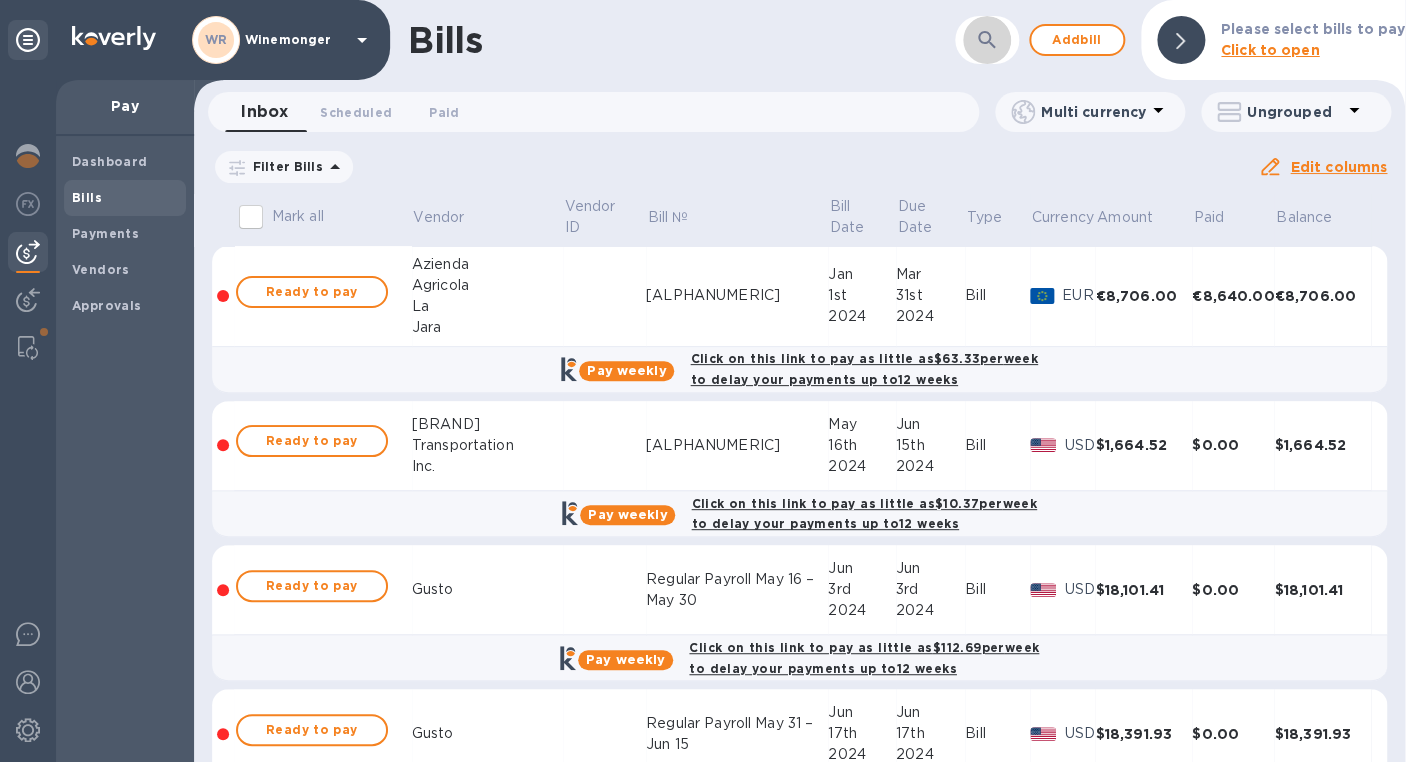 click 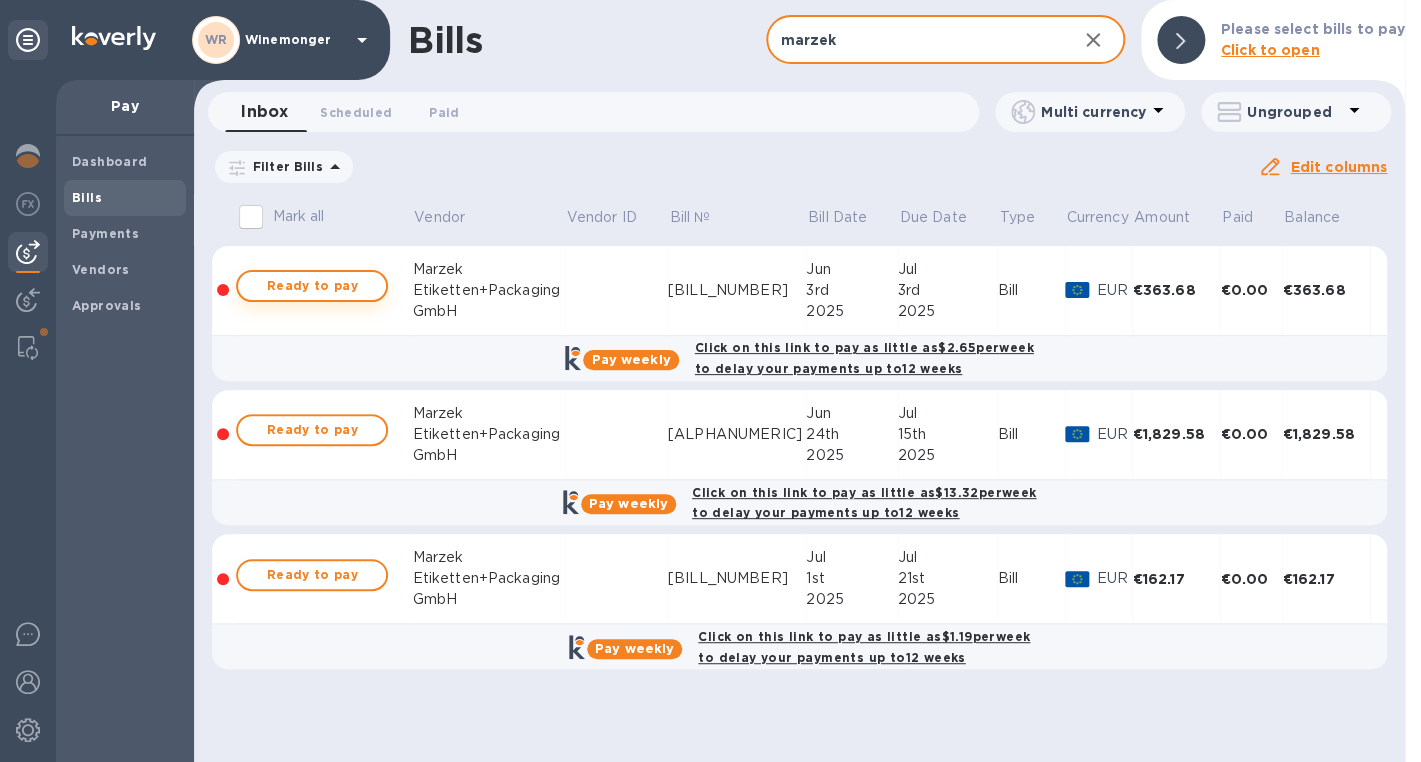 type on "marzek" 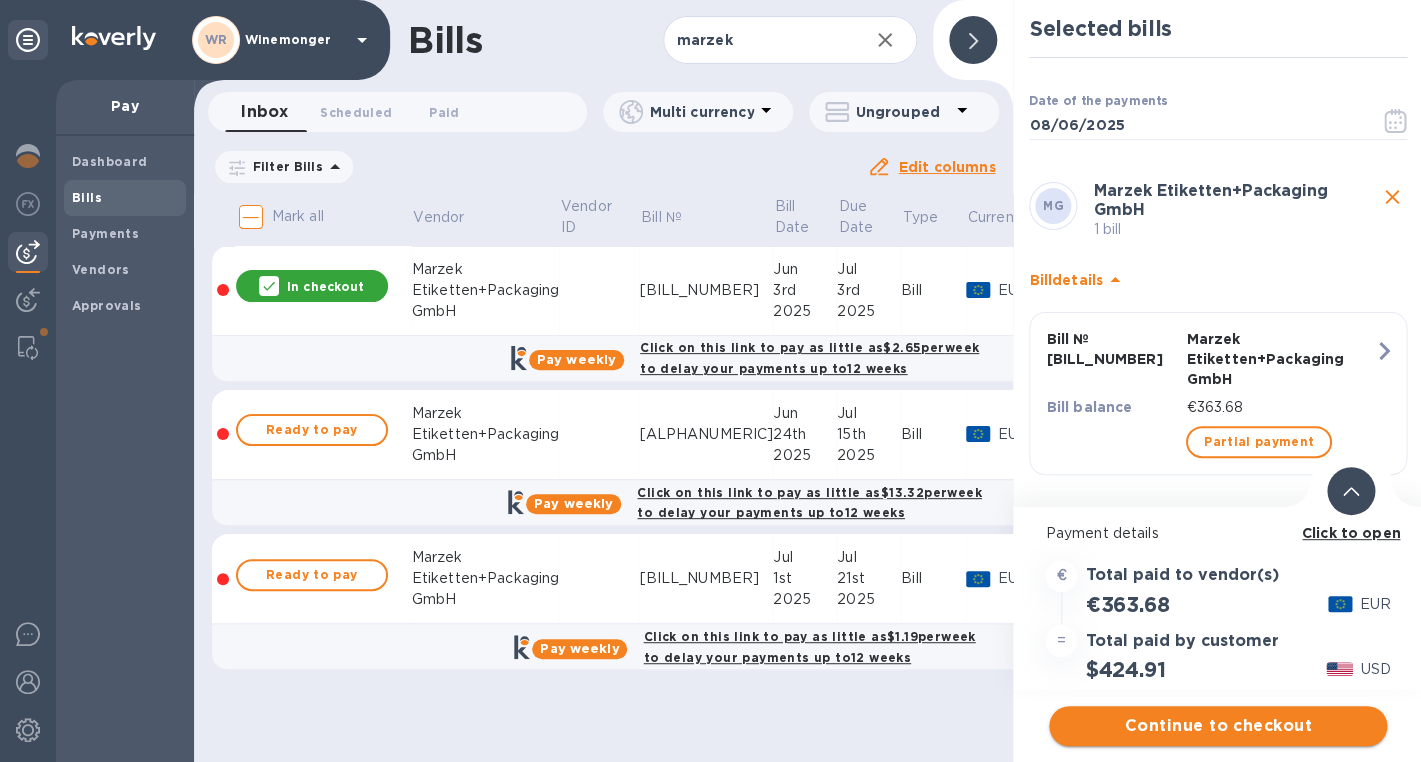 click on "Continue to checkout" at bounding box center (1218, 726) 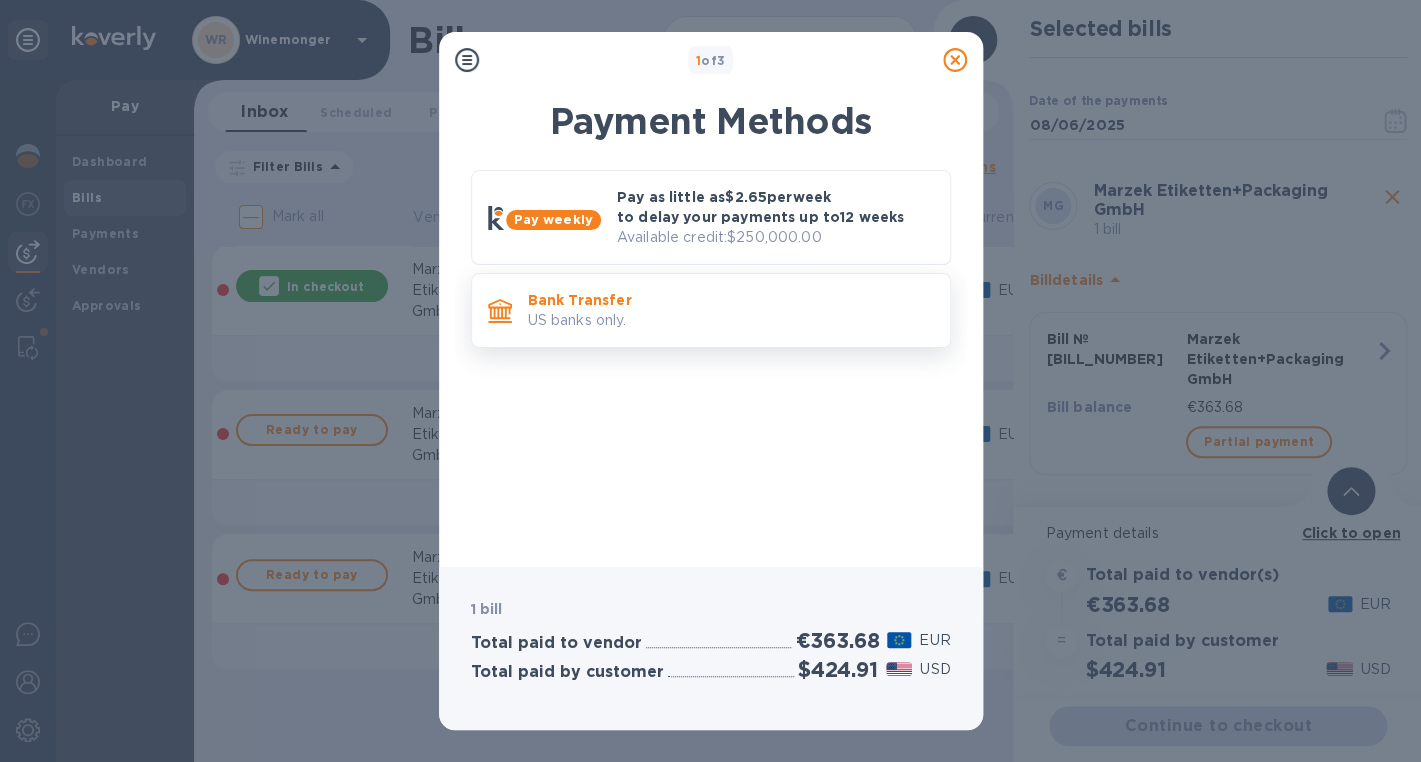 click on "US banks only." at bounding box center (731, 320) 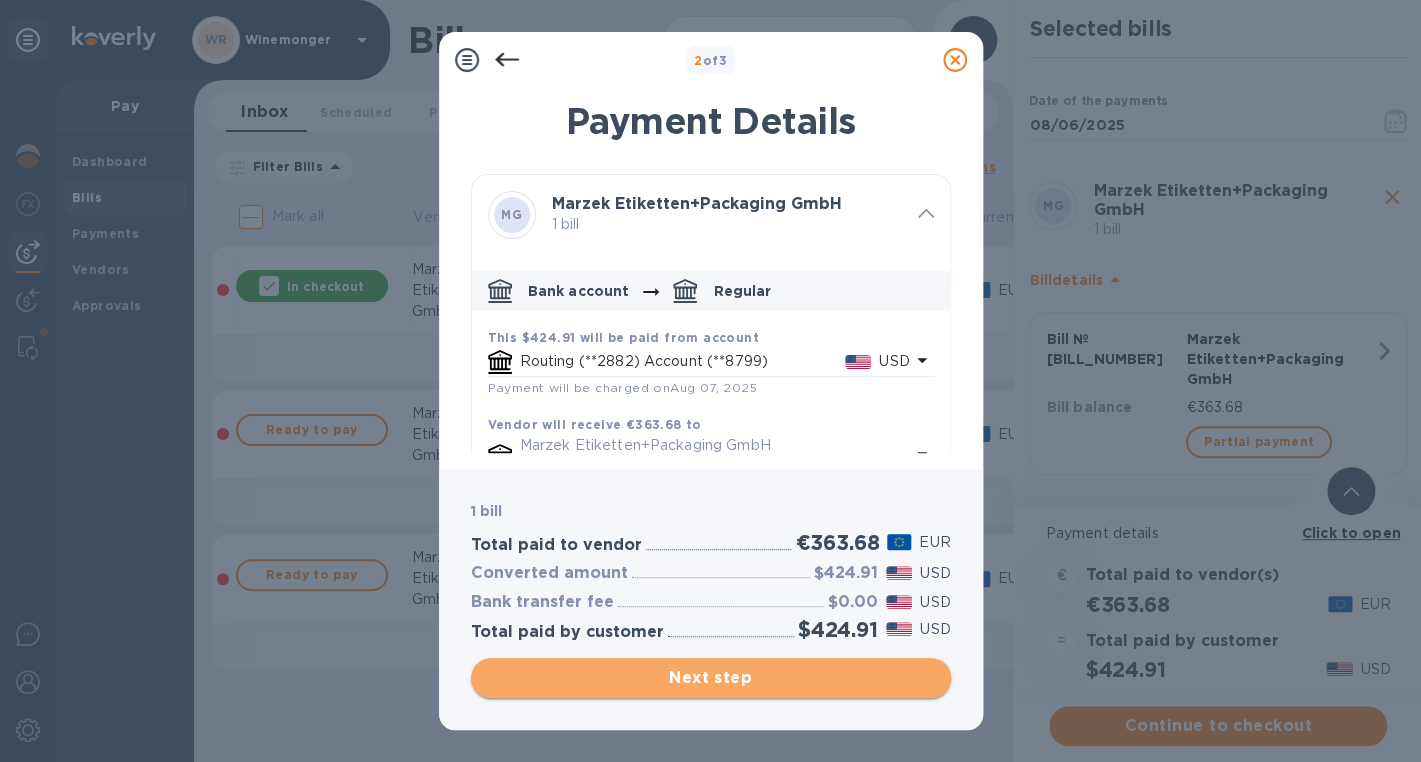 click on "Next step" at bounding box center [711, 678] 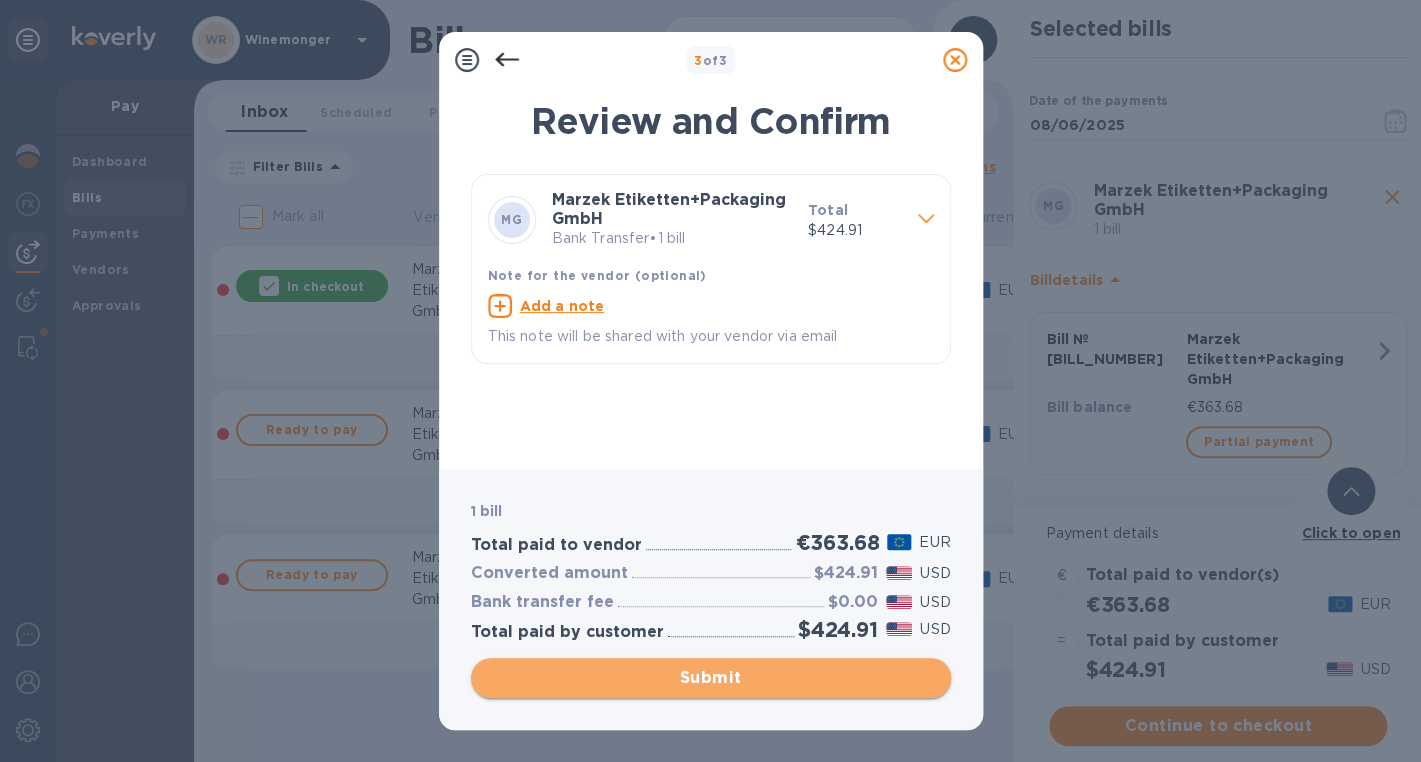 click on "Submit" at bounding box center [711, 678] 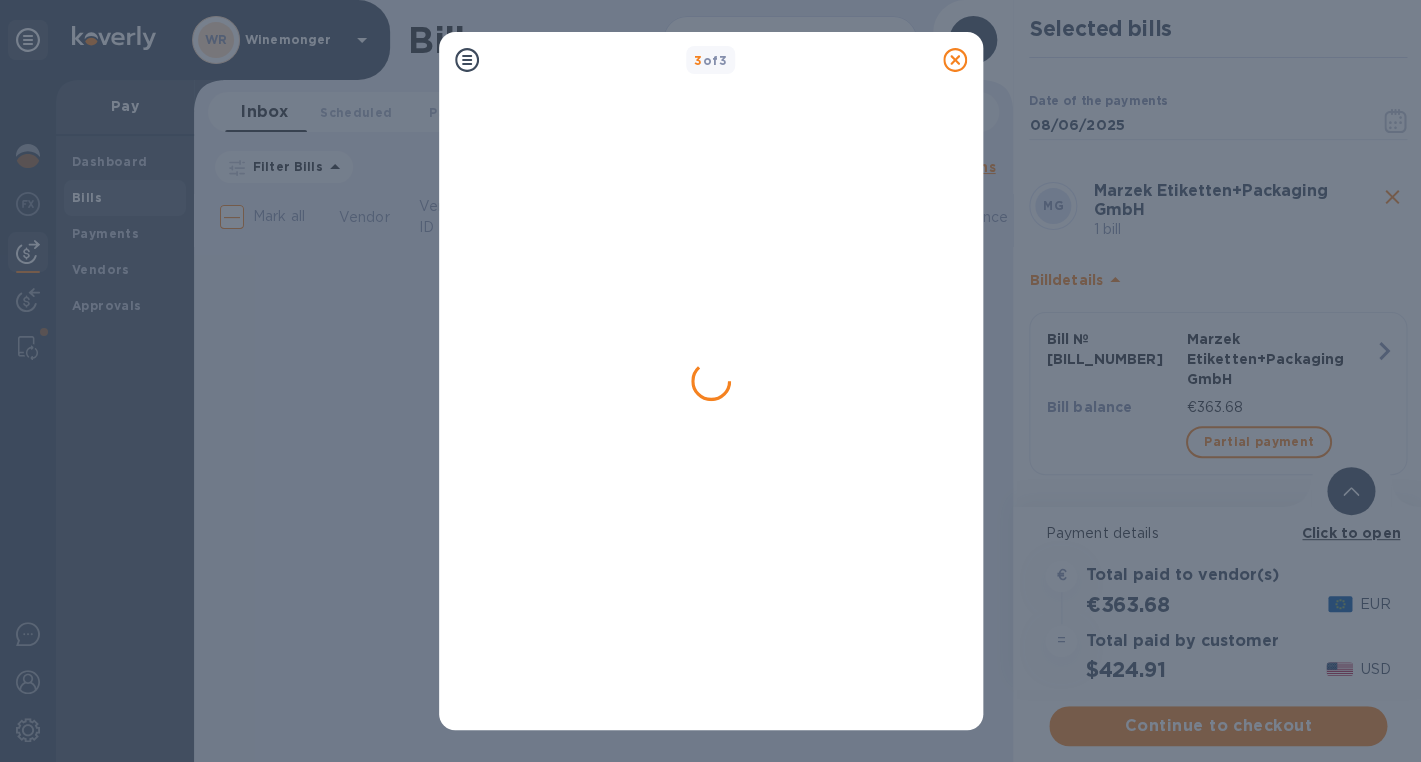 click 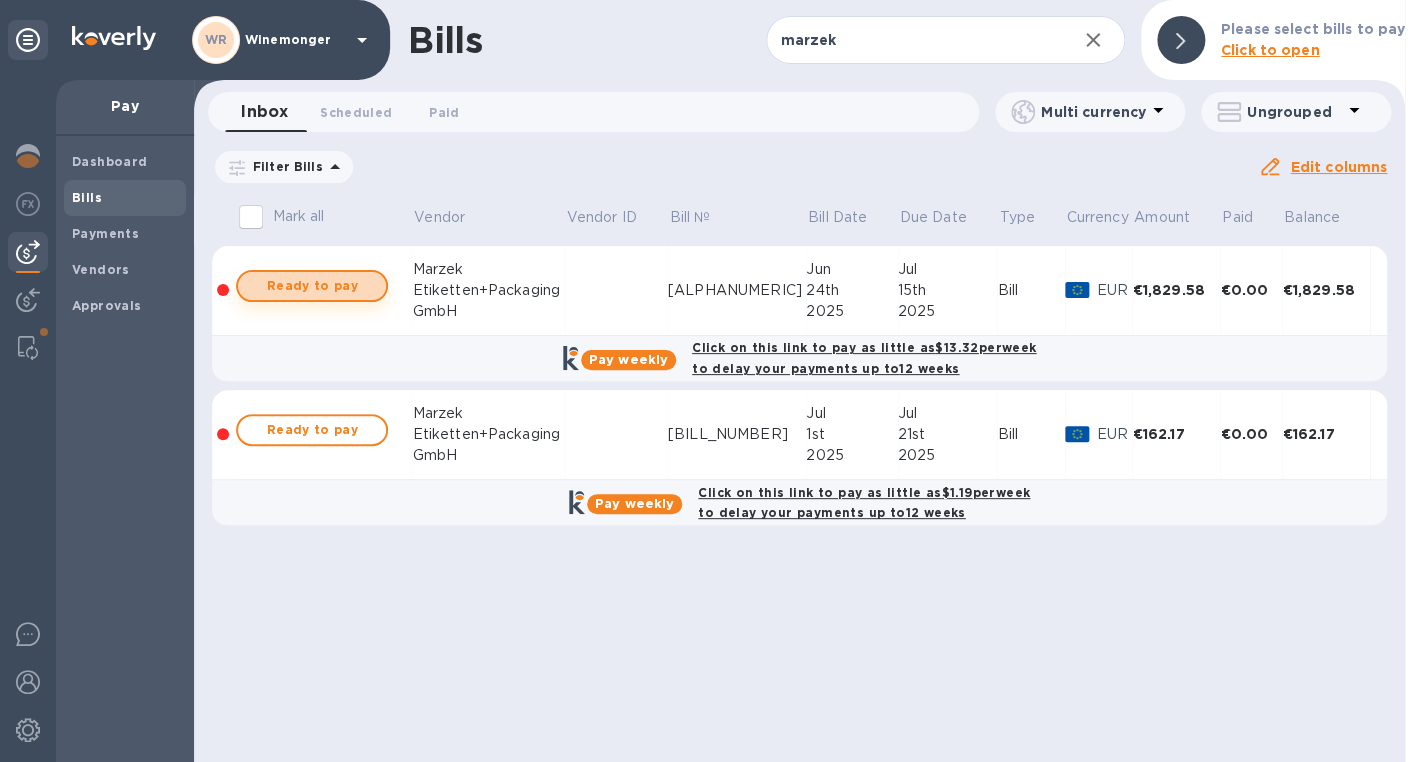 click on "Ready to pay" at bounding box center [312, 286] 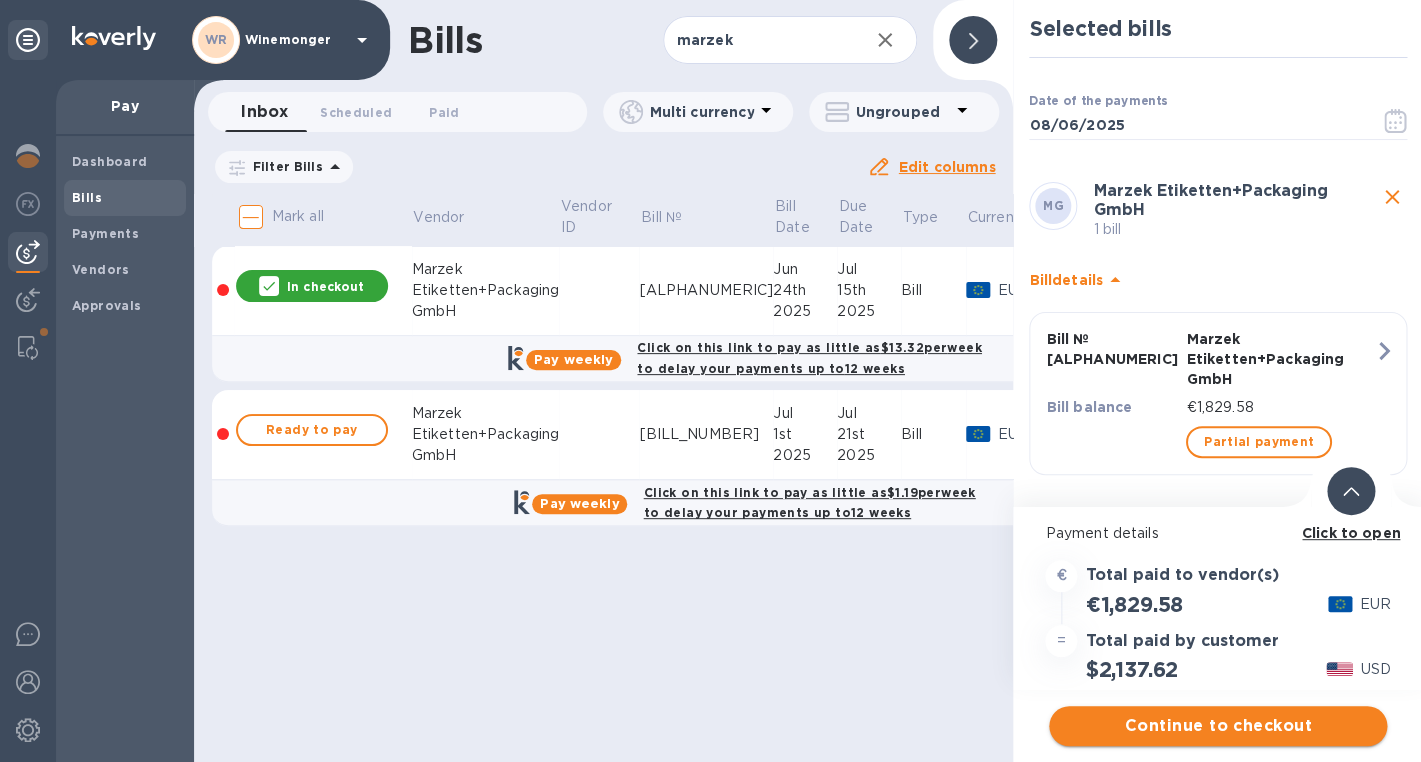 click on "Continue to checkout" at bounding box center (1218, 726) 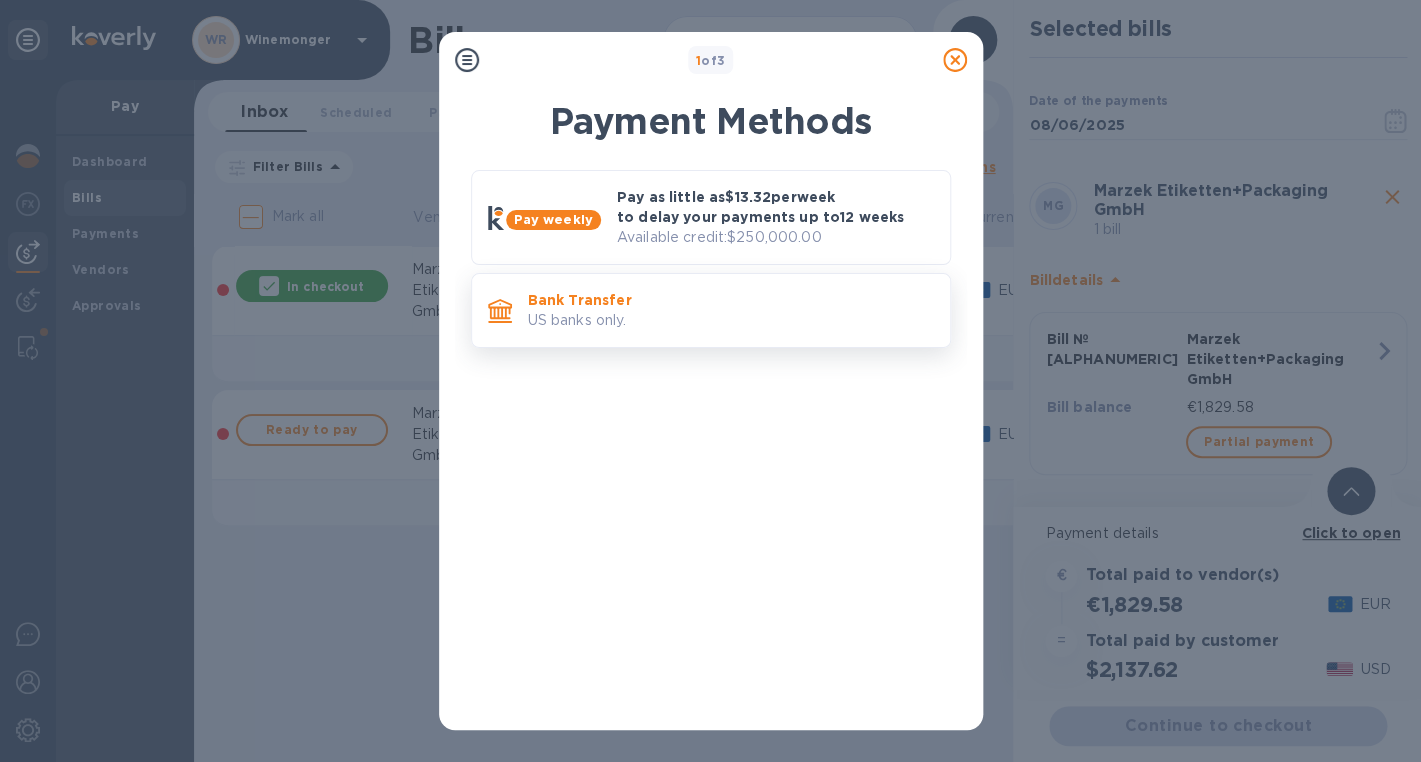 click on "Bank Transfer US banks only." at bounding box center (711, 310) 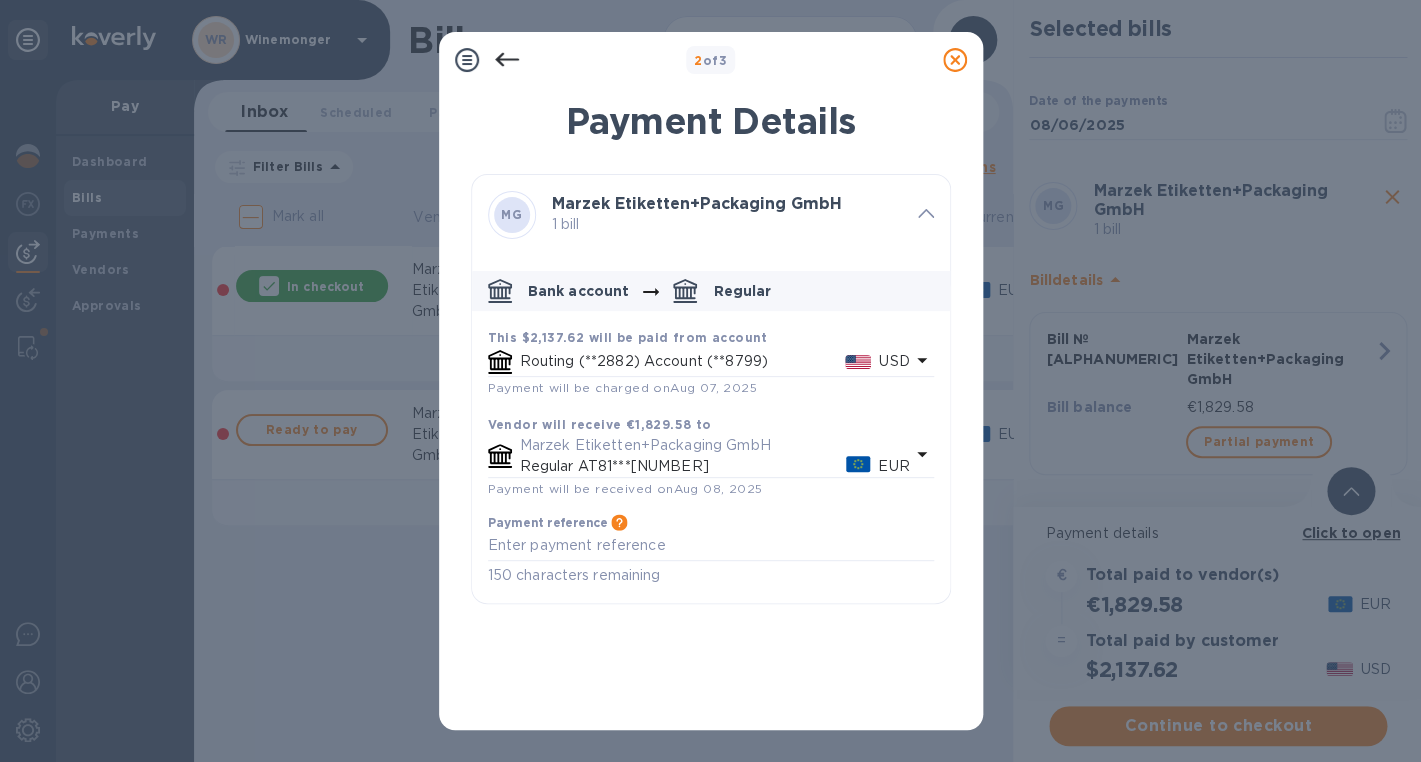click on "Marzek Etiketten+Packaging GmbH" at bounding box center (715, 445) 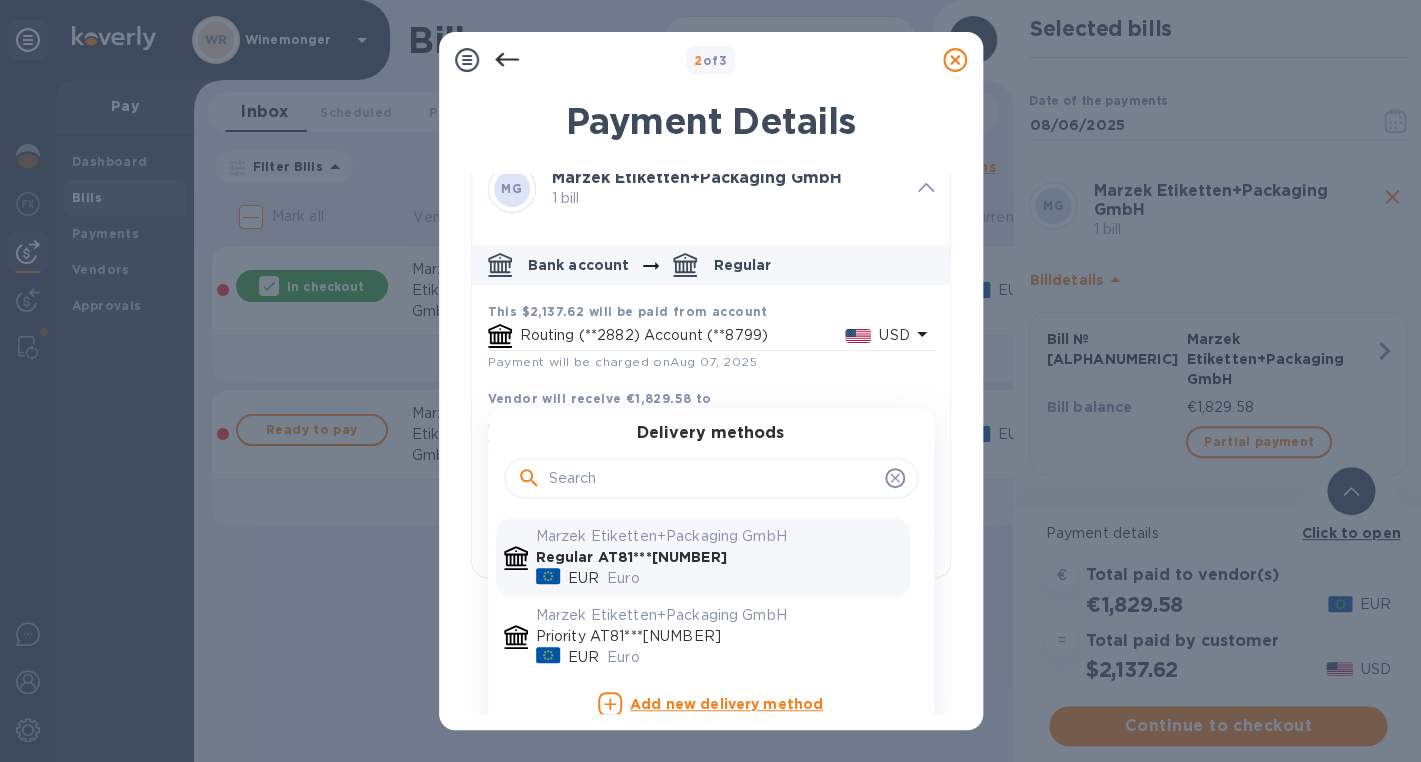 scroll, scrollTop: 43, scrollLeft: 0, axis: vertical 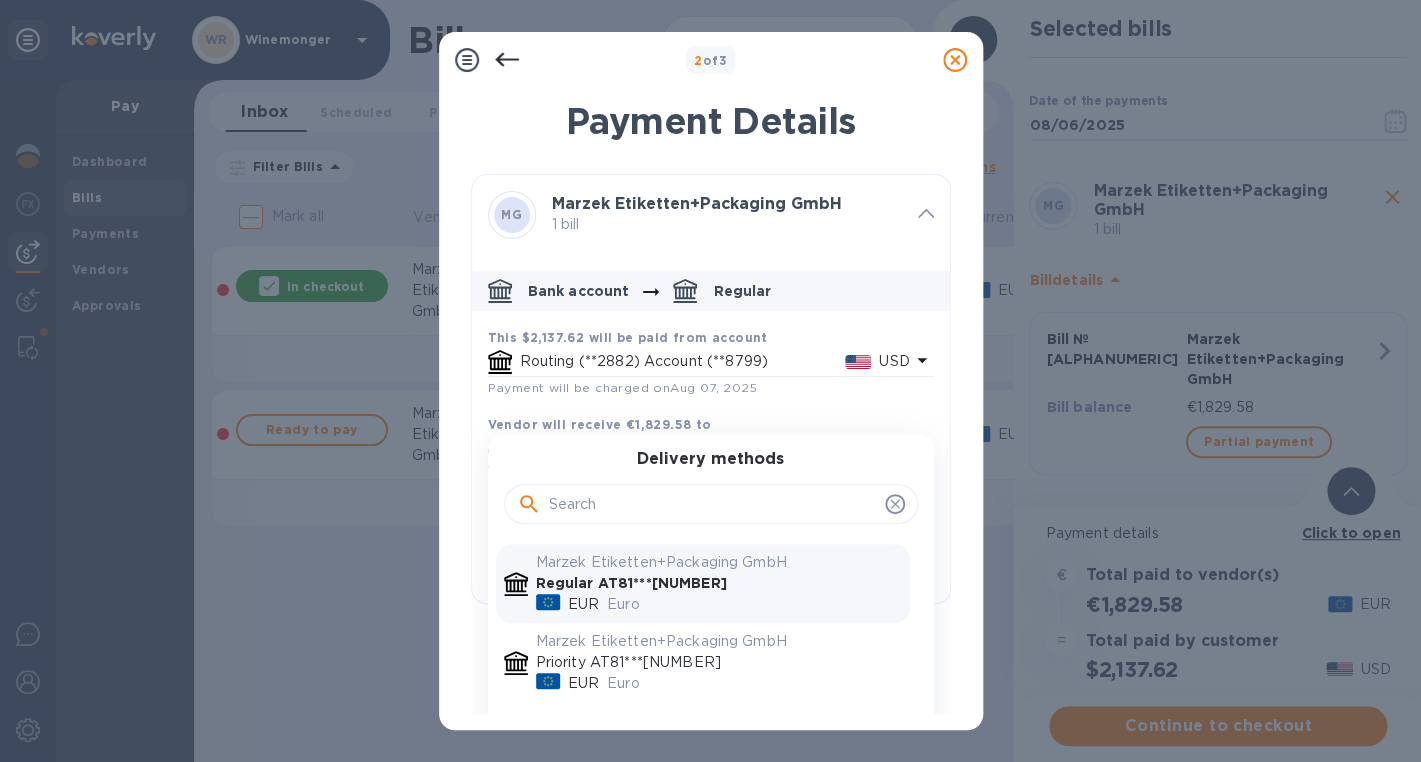 click on "Bank account Regular This $2,137.62 will be paid from account Routing  (**2882) Account  (**8799) USD Payment will be charged on  [MONTH] [DAY], [YEAR] Vendor will receive €1,829.58 to Marzek Etiketten+Packaging GmbH Regular AT81***[NUMBER] EUR Delivery methods Marzek Etiketten+Packaging GmbH Regular AT81***[NUMBER] EUR Euro Marzek Etiketten+Packaging GmbH Priority AT81***[NUMBER] EUR Euro Add new delivery method Payment will be received on  [MONTH] [DAY], [YEAR] Payment reference Information that will be provided to the beneficiary bank and should appear on their statement. Please note this text may be truncated or removed. x 150 characters remaining" at bounding box center [711, 437] 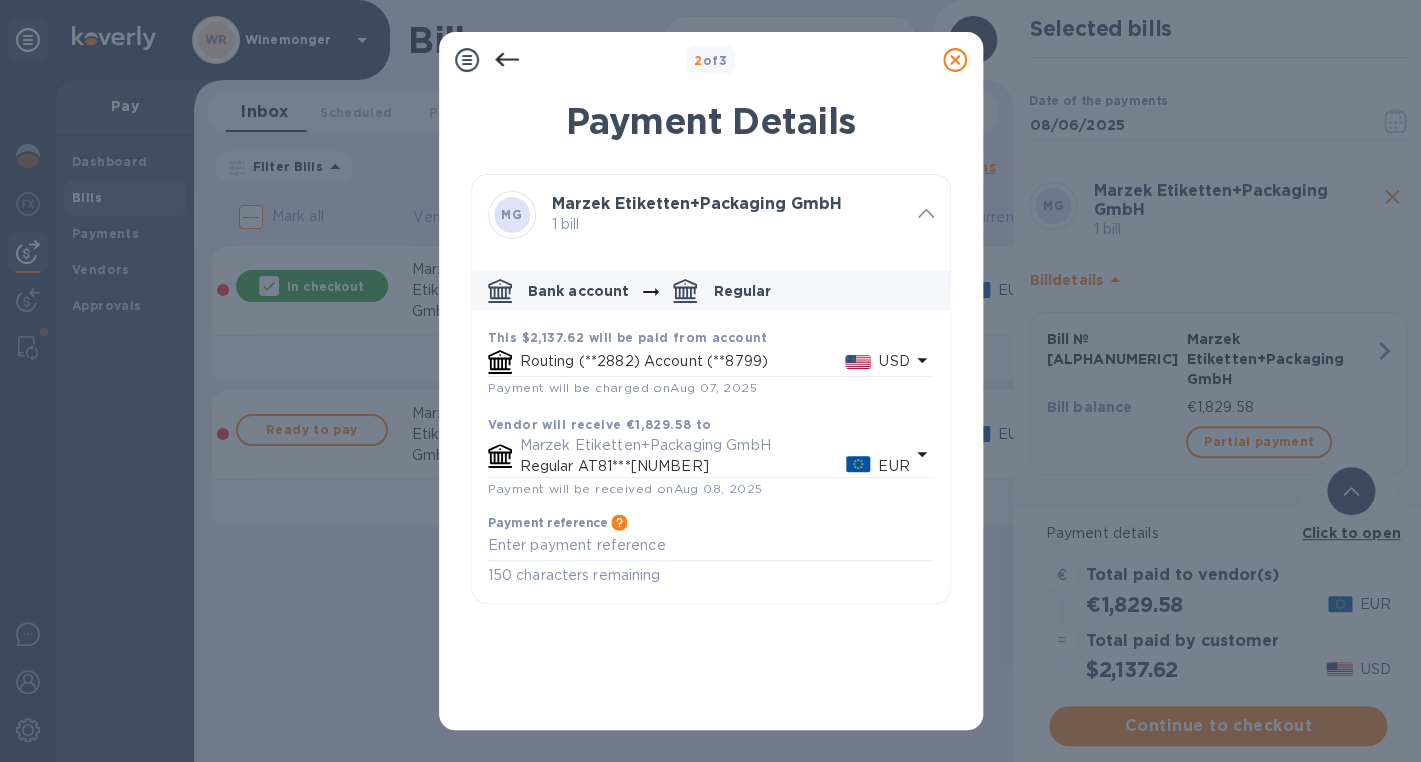 click on "Routing (**2882) Account (**8799)" at bounding box center (682, 361) 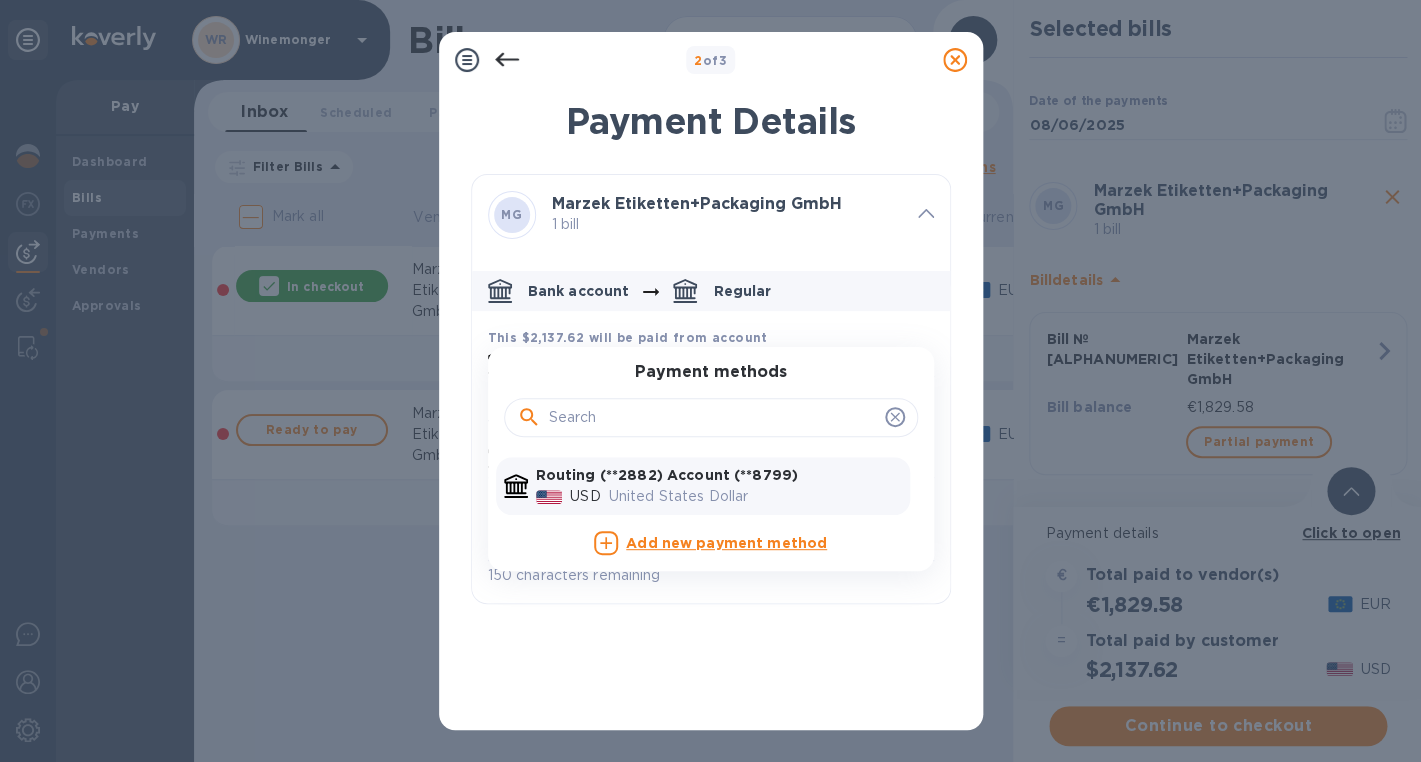 click 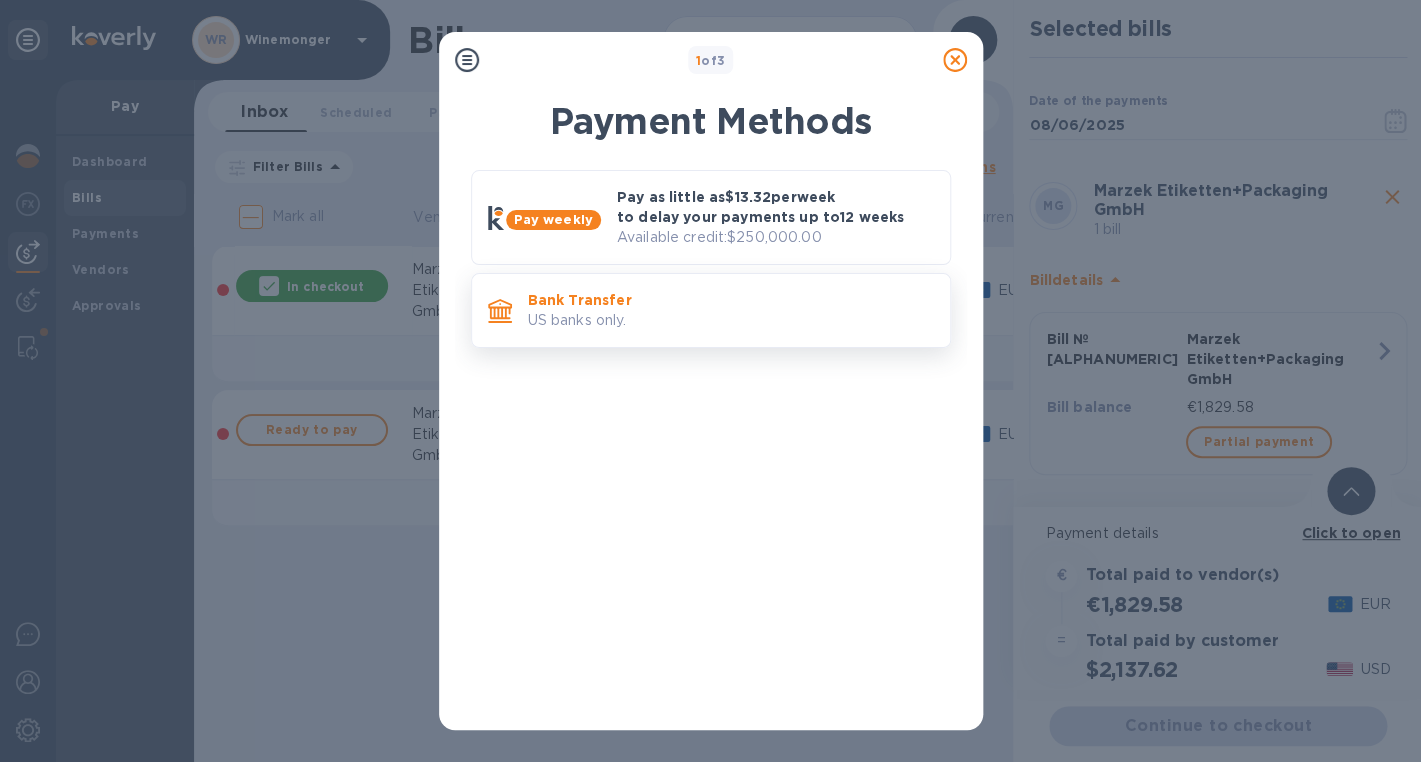 click on "US banks only." at bounding box center [731, 320] 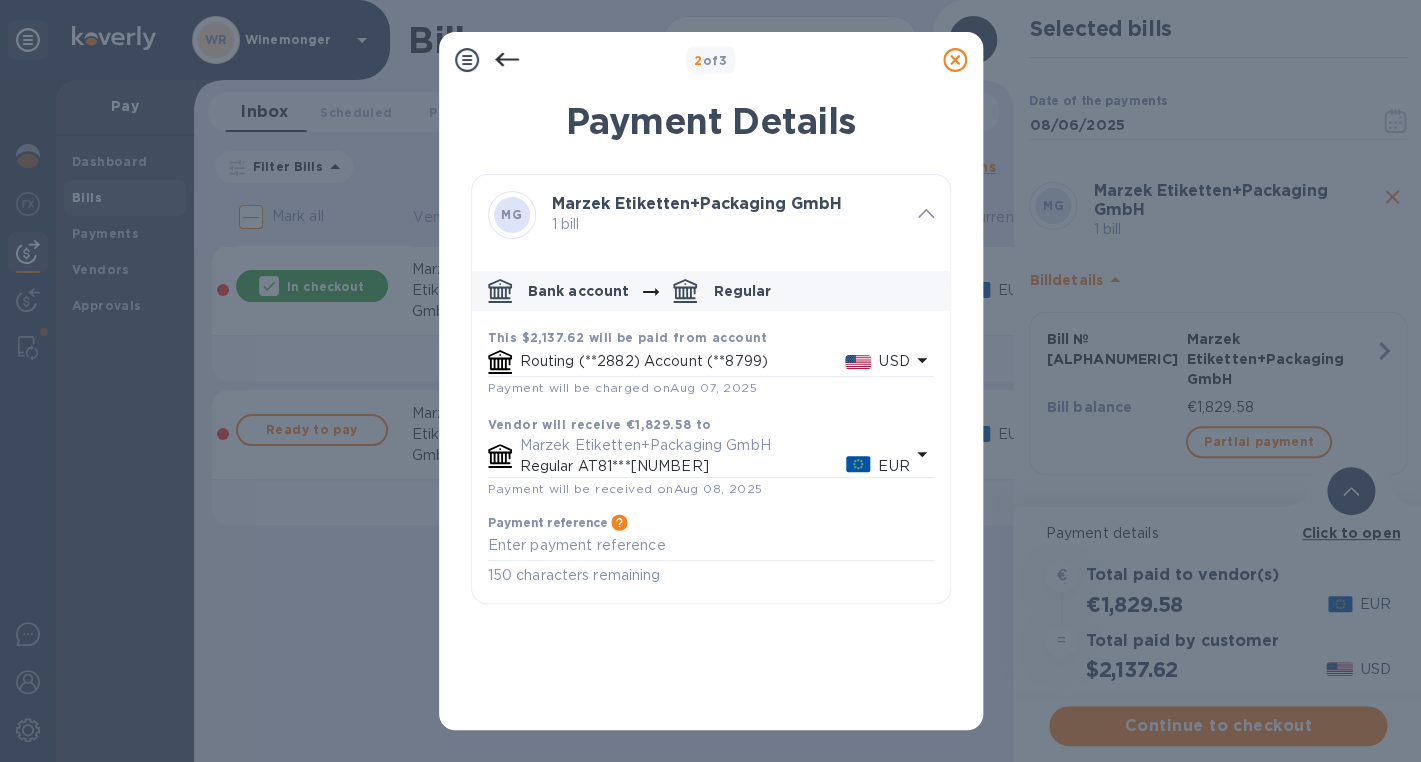 scroll, scrollTop: 0, scrollLeft: 0, axis: both 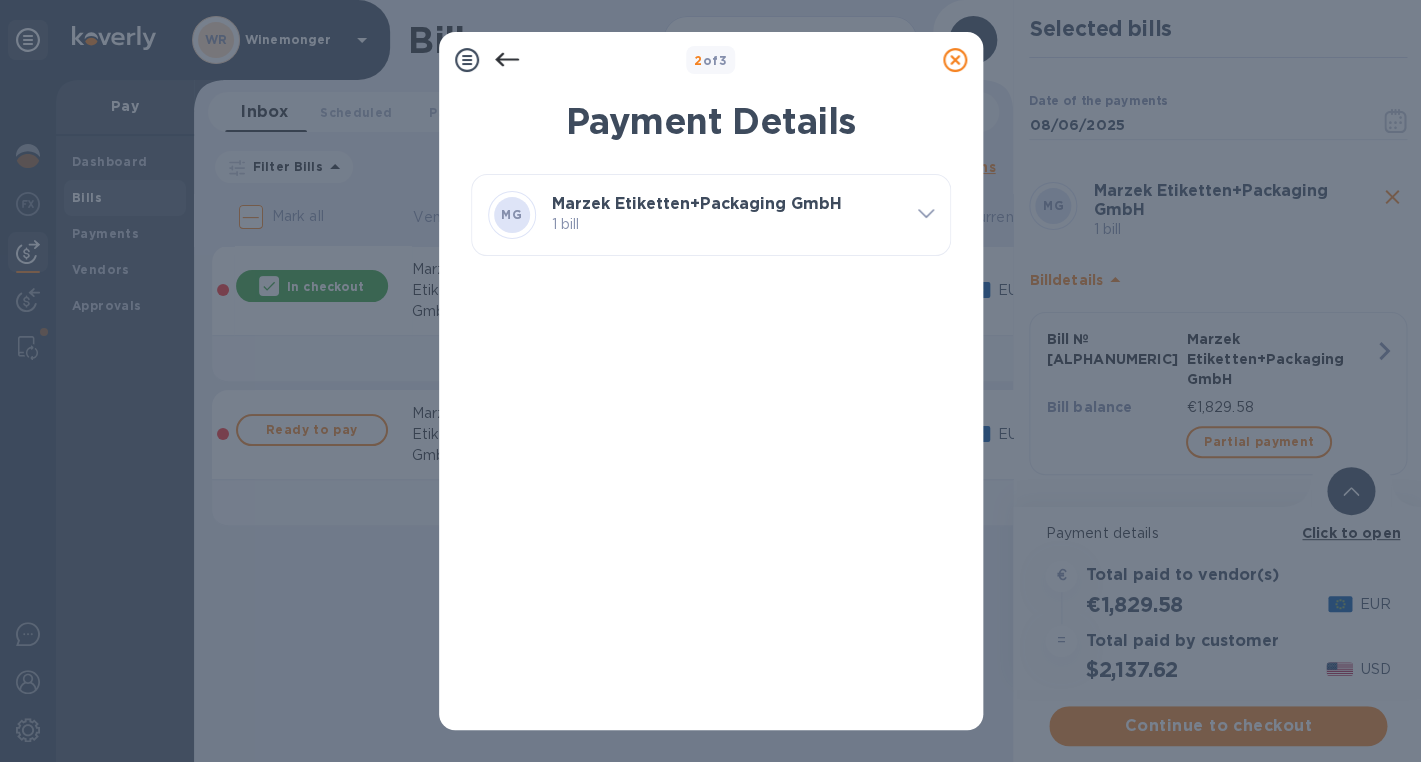 click on "1 bill" at bounding box center [727, 224] 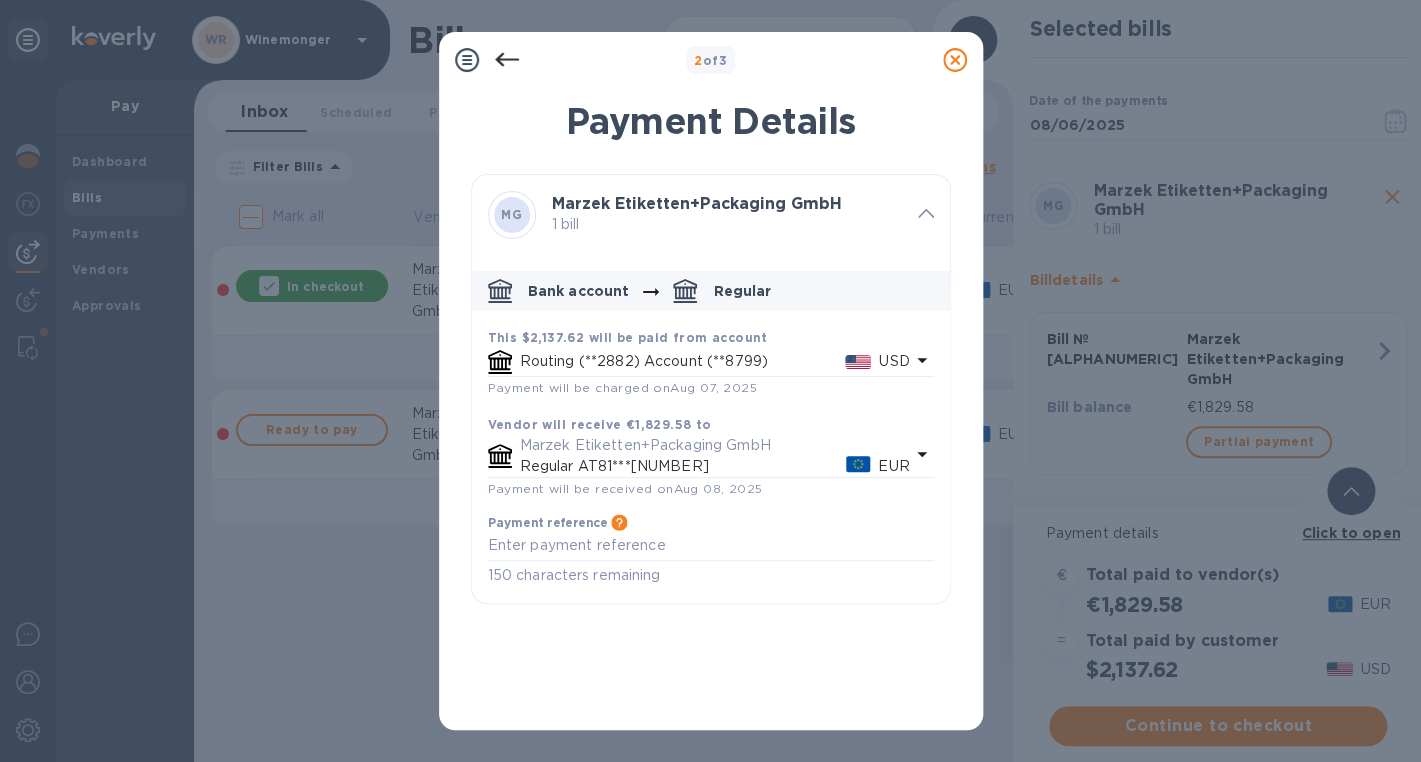 click on "Routing (**2882) Account (**8799)" at bounding box center (682, 361) 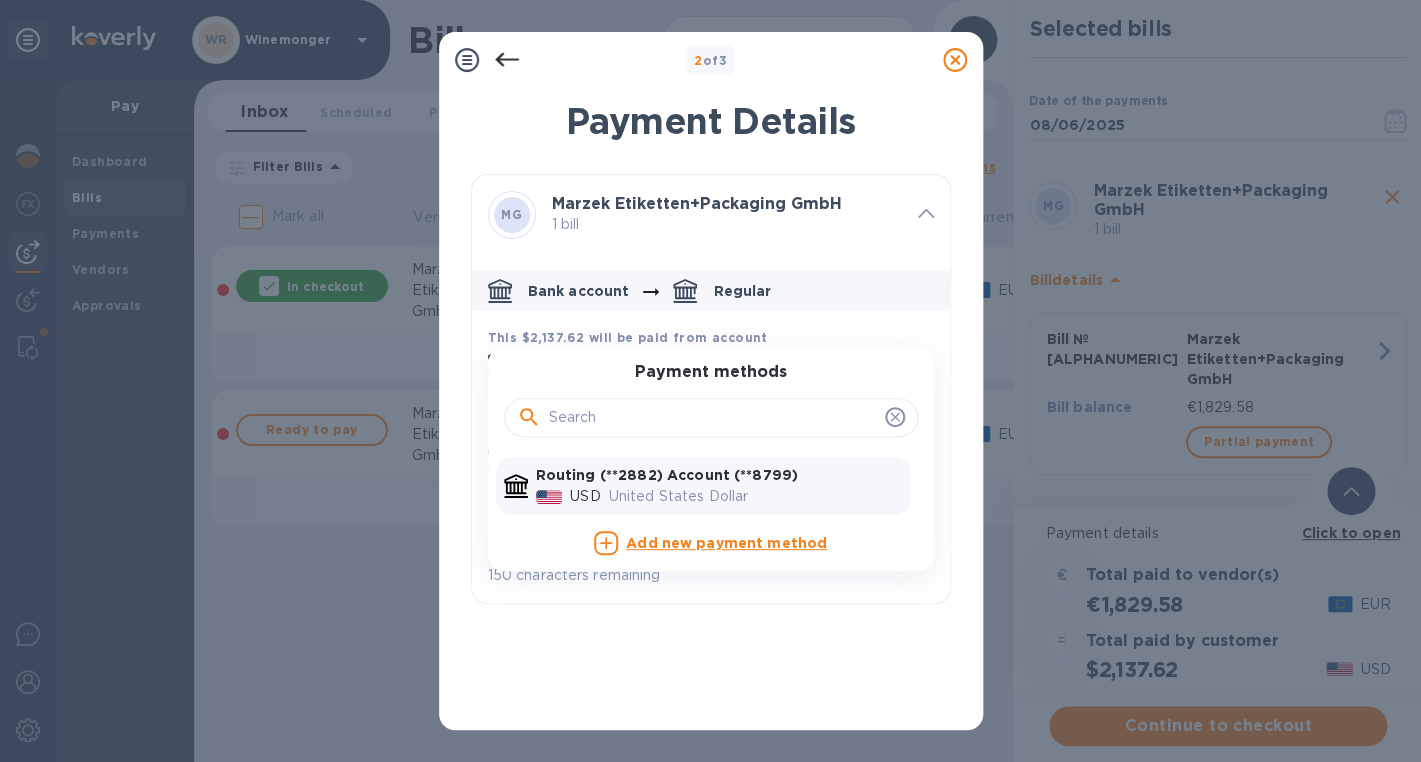 click on "Payment Details" at bounding box center [711, 121] 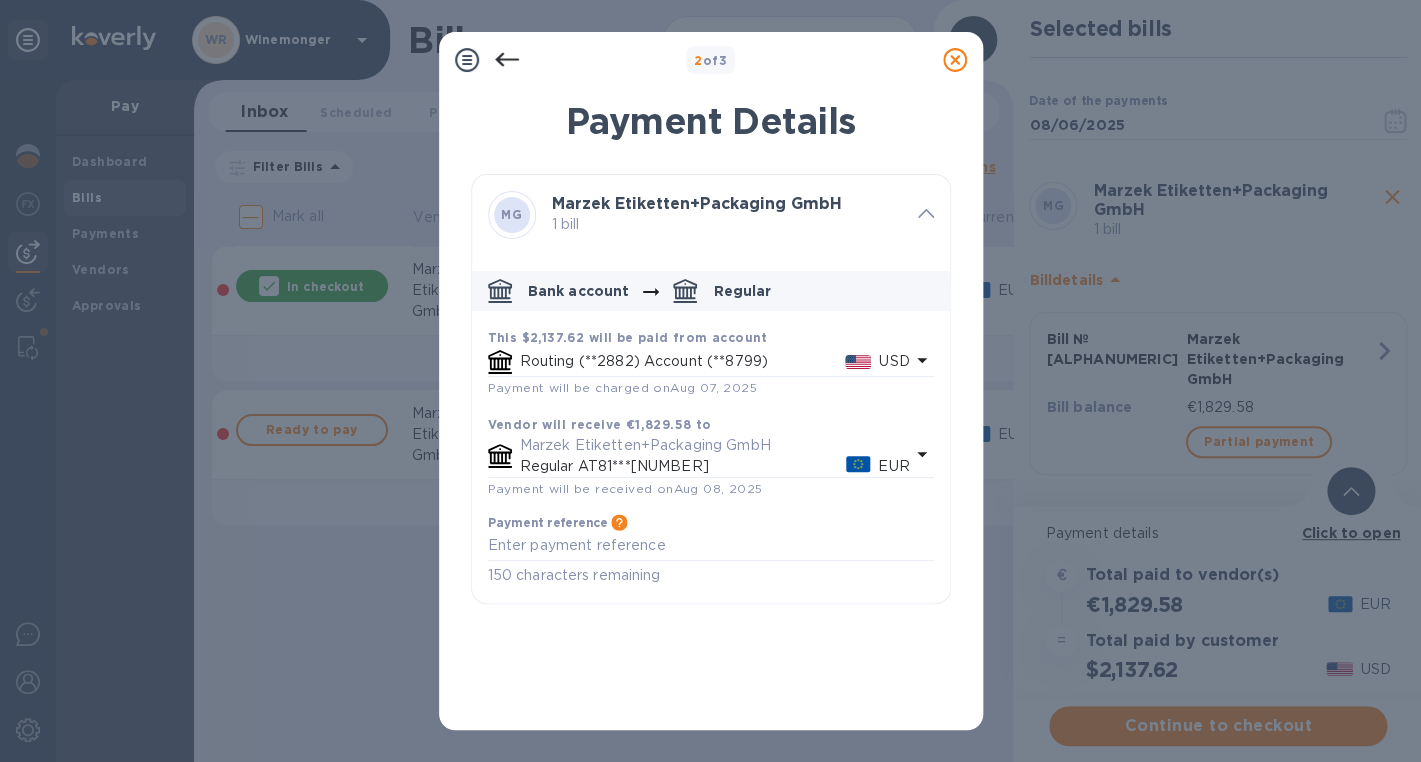 click 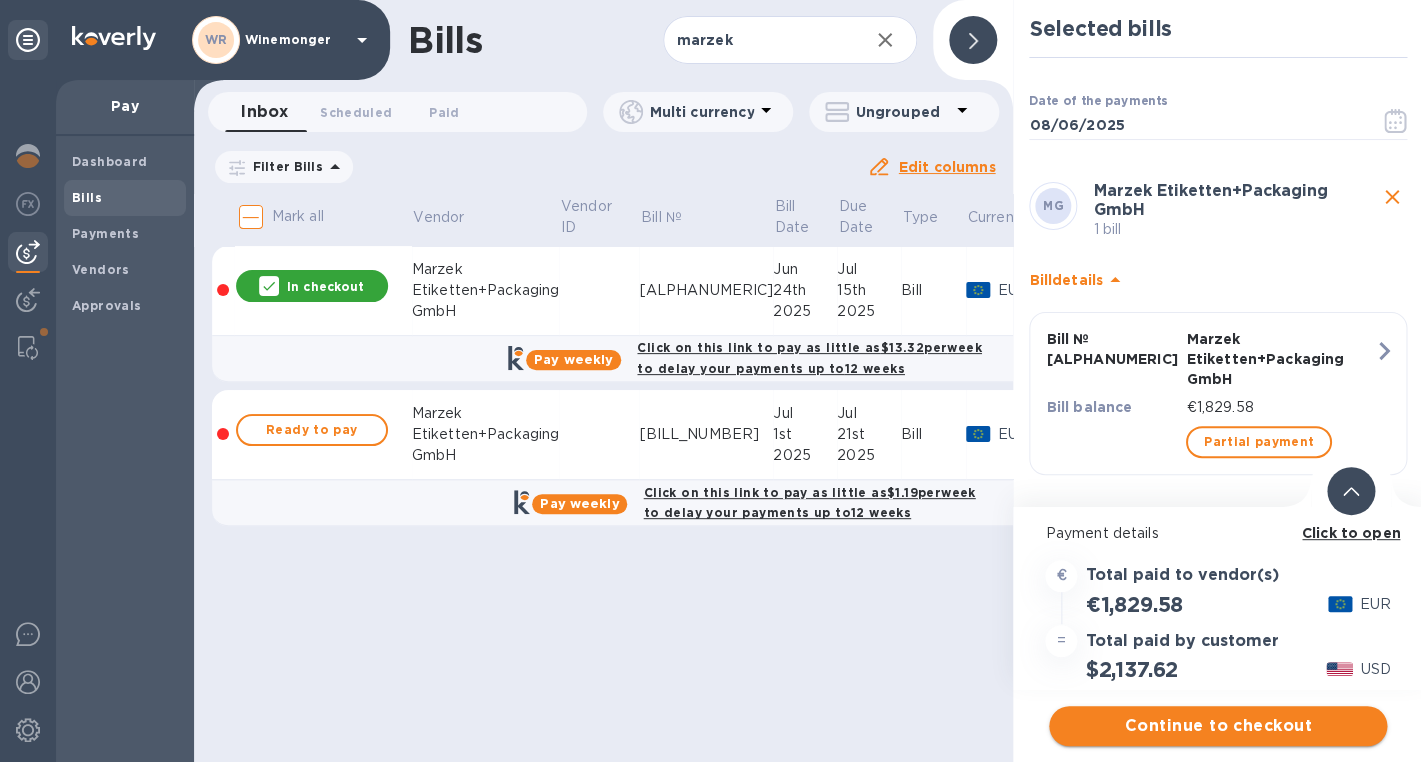 click on "Continue to checkout" at bounding box center (1218, 726) 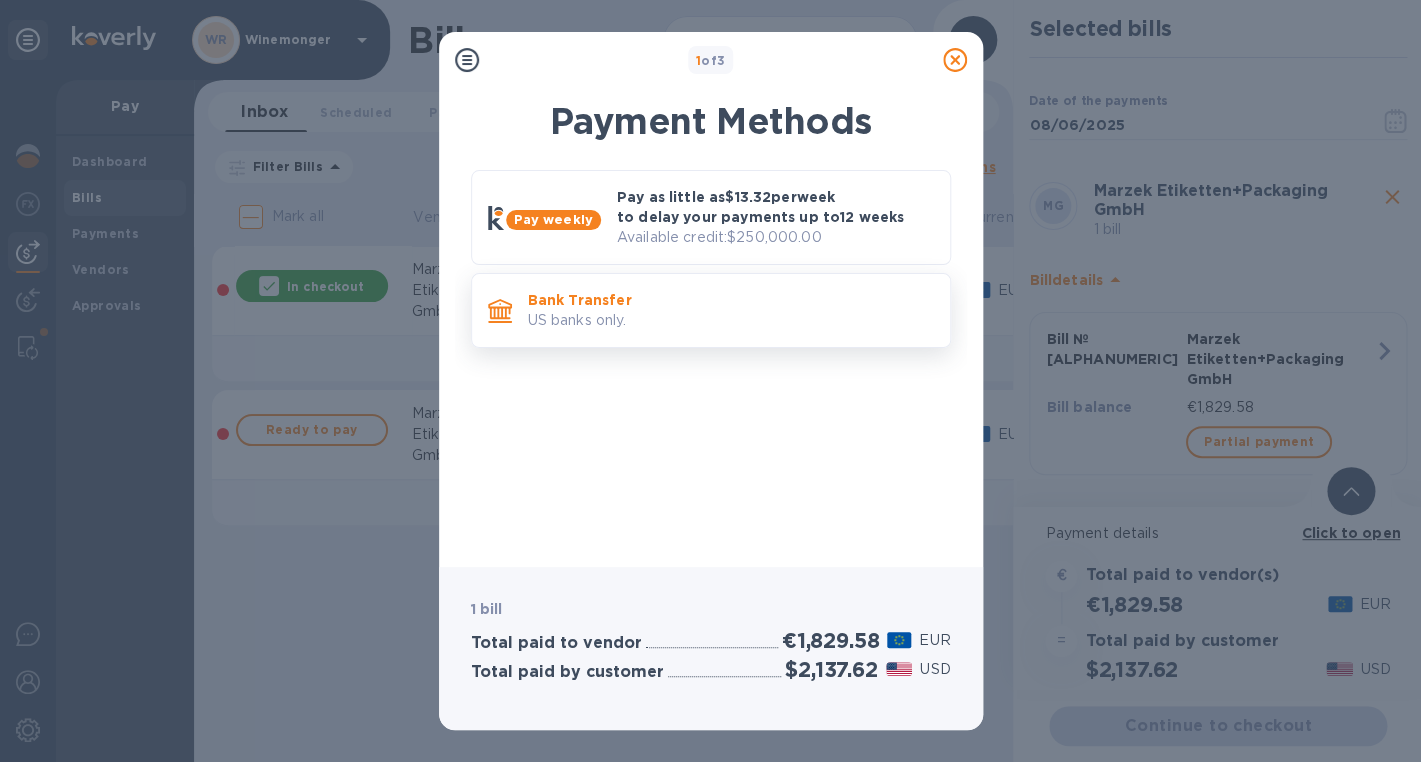 click on "Bank Transfer" at bounding box center [731, 300] 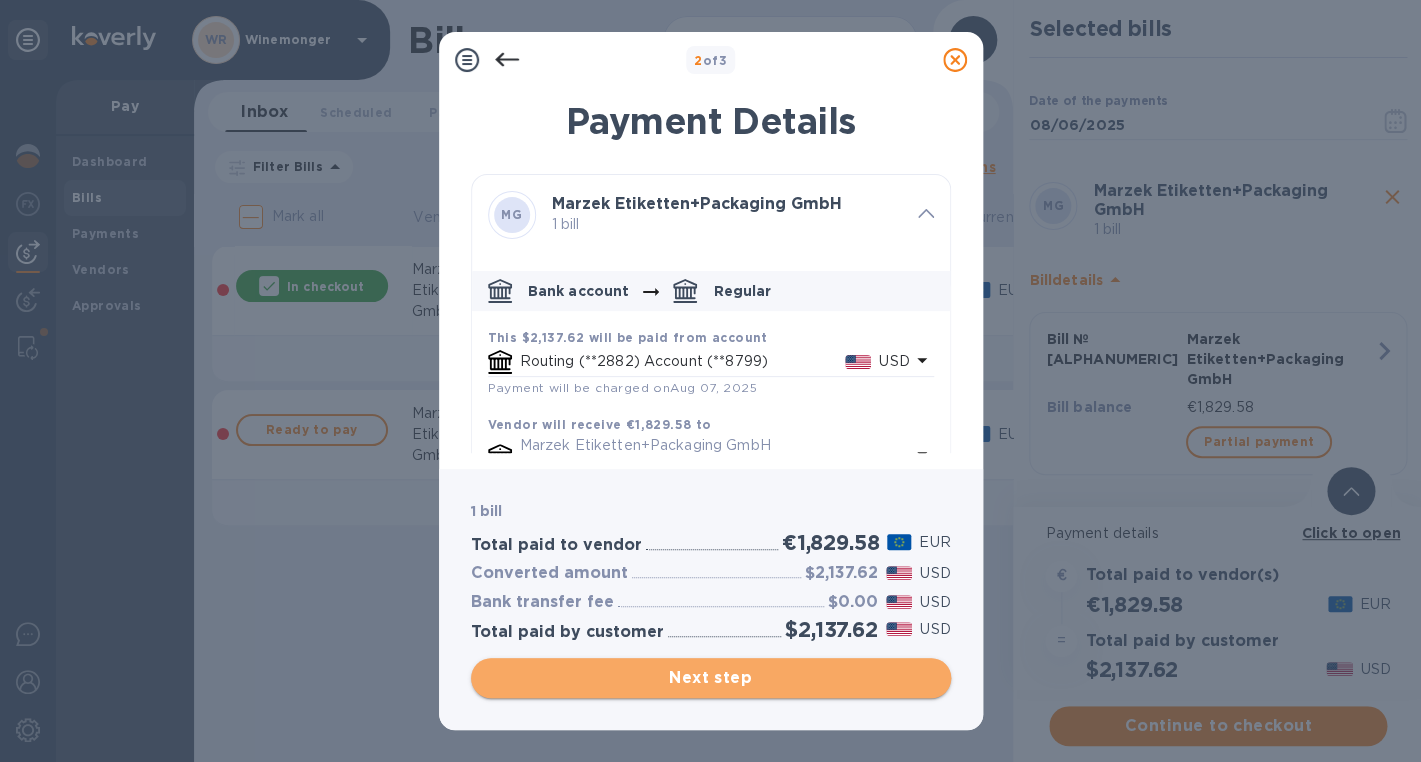click on "Next step" at bounding box center [711, 678] 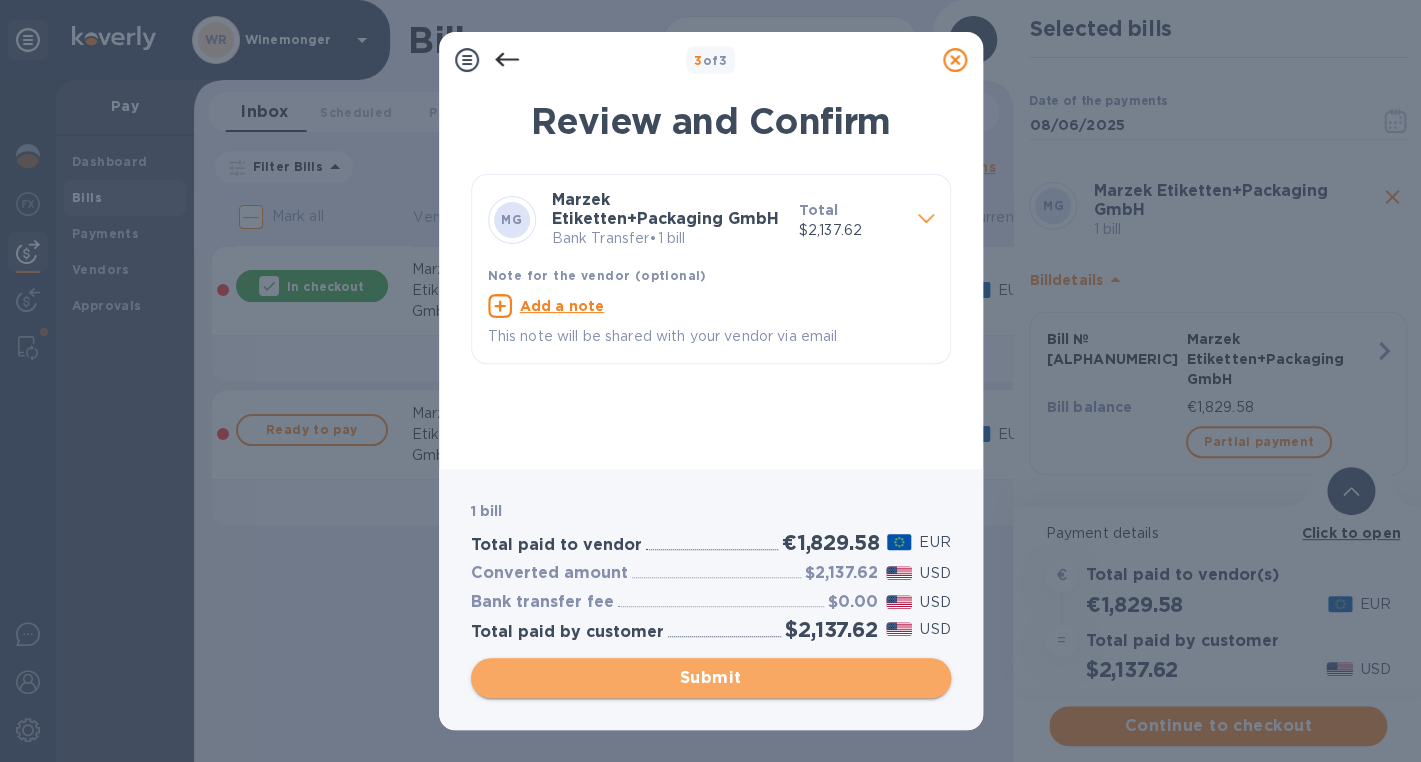 click on "Submit" at bounding box center [711, 678] 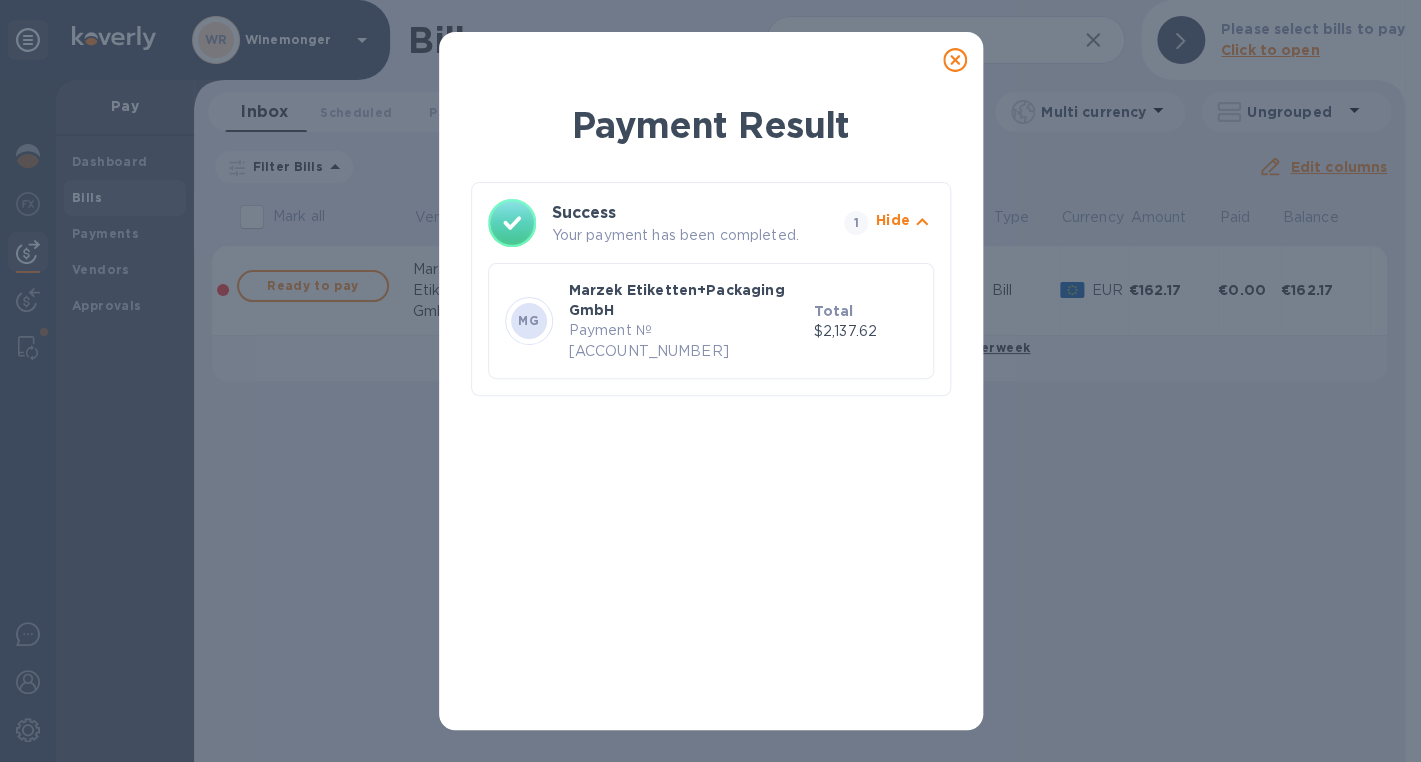 click 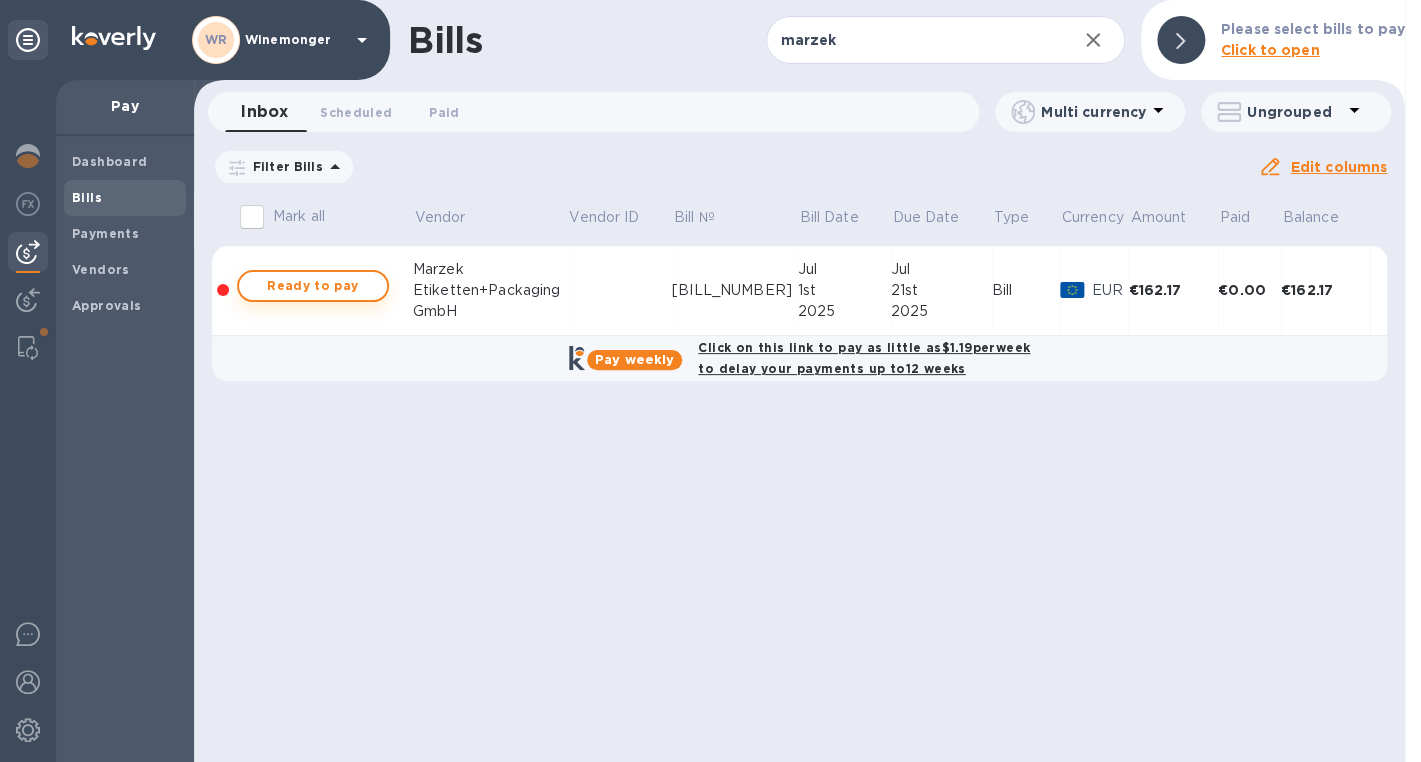 click on "Ready to pay" at bounding box center [313, 286] 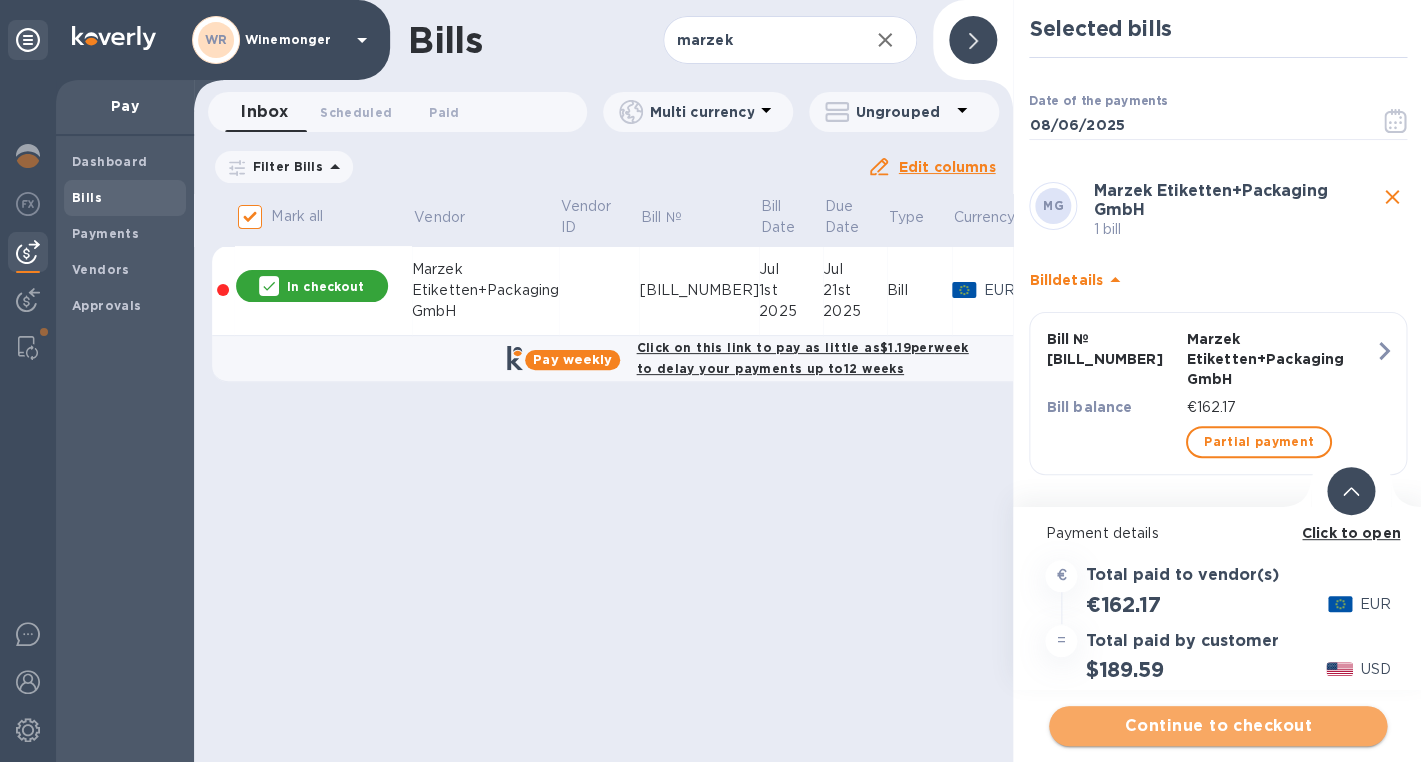 click on "Continue to checkout" at bounding box center [1218, 726] 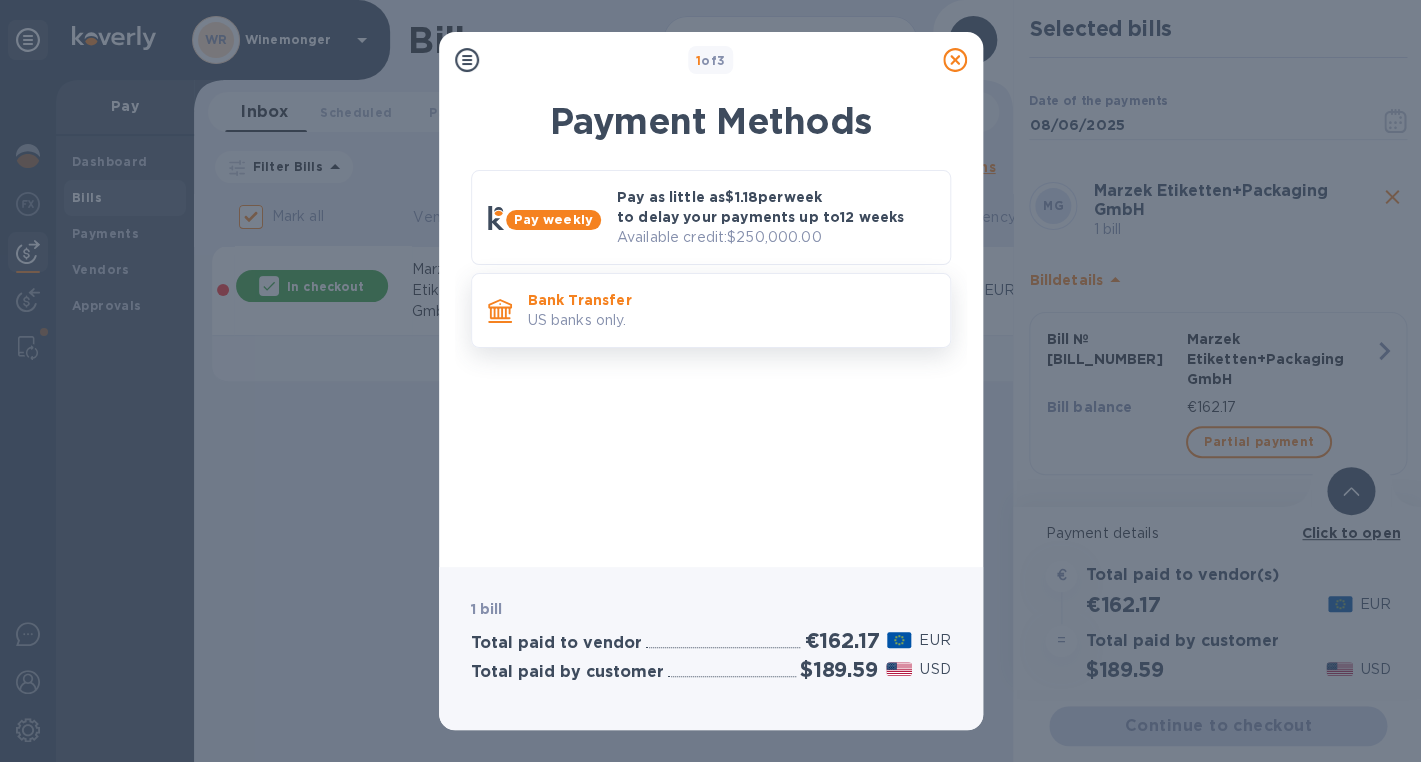 click on "US banks only." at bounding box center [731, 320] 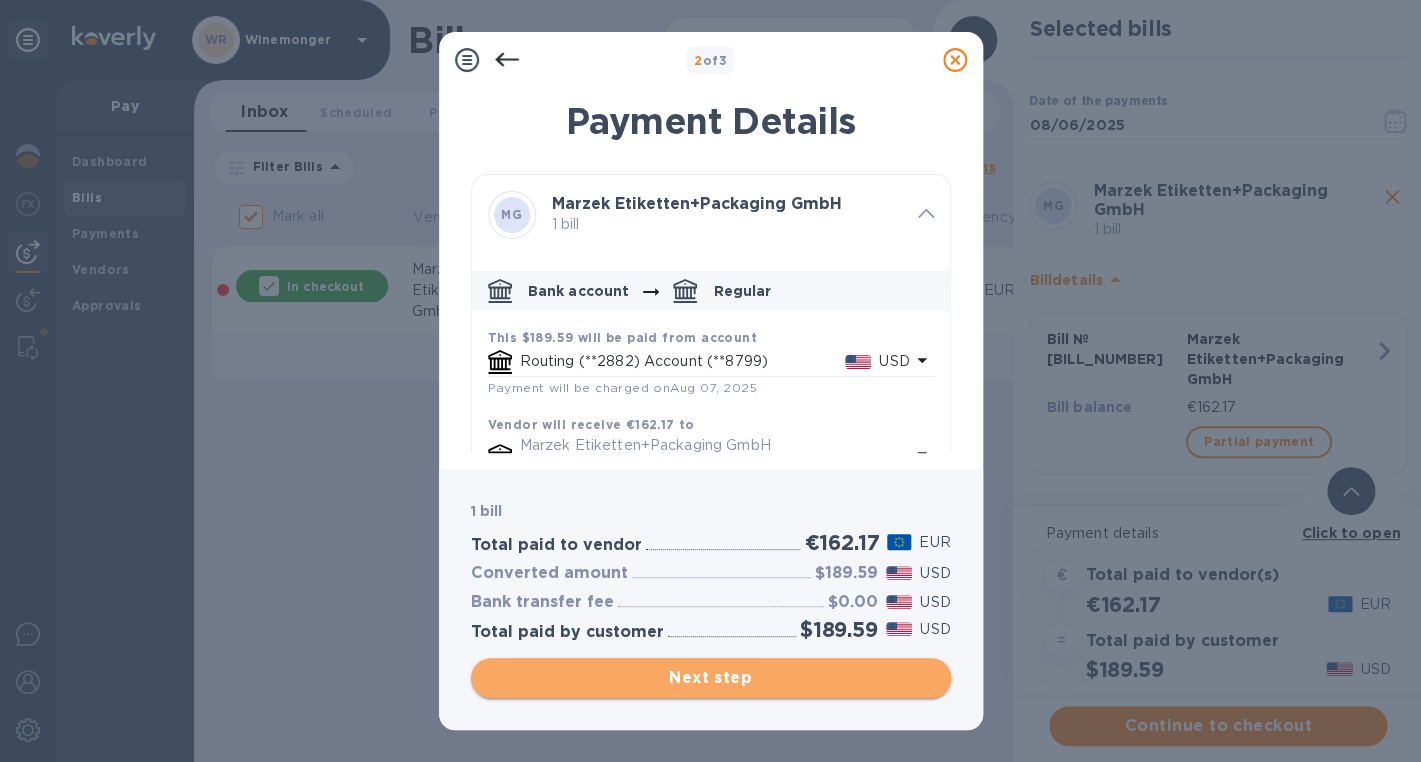 click on "Next step" at bounding box center (711, 678) 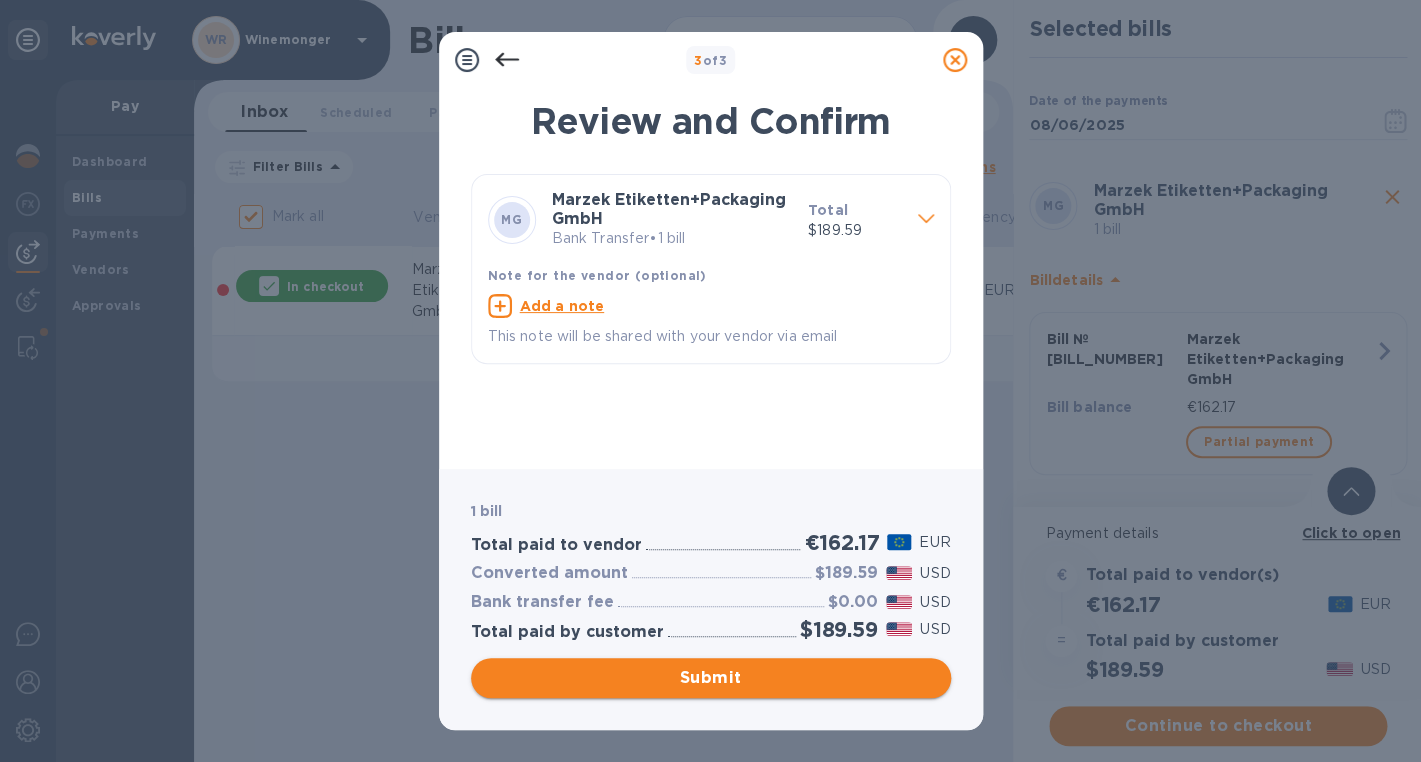 click on "Submit" at bounding box center (711, 678) 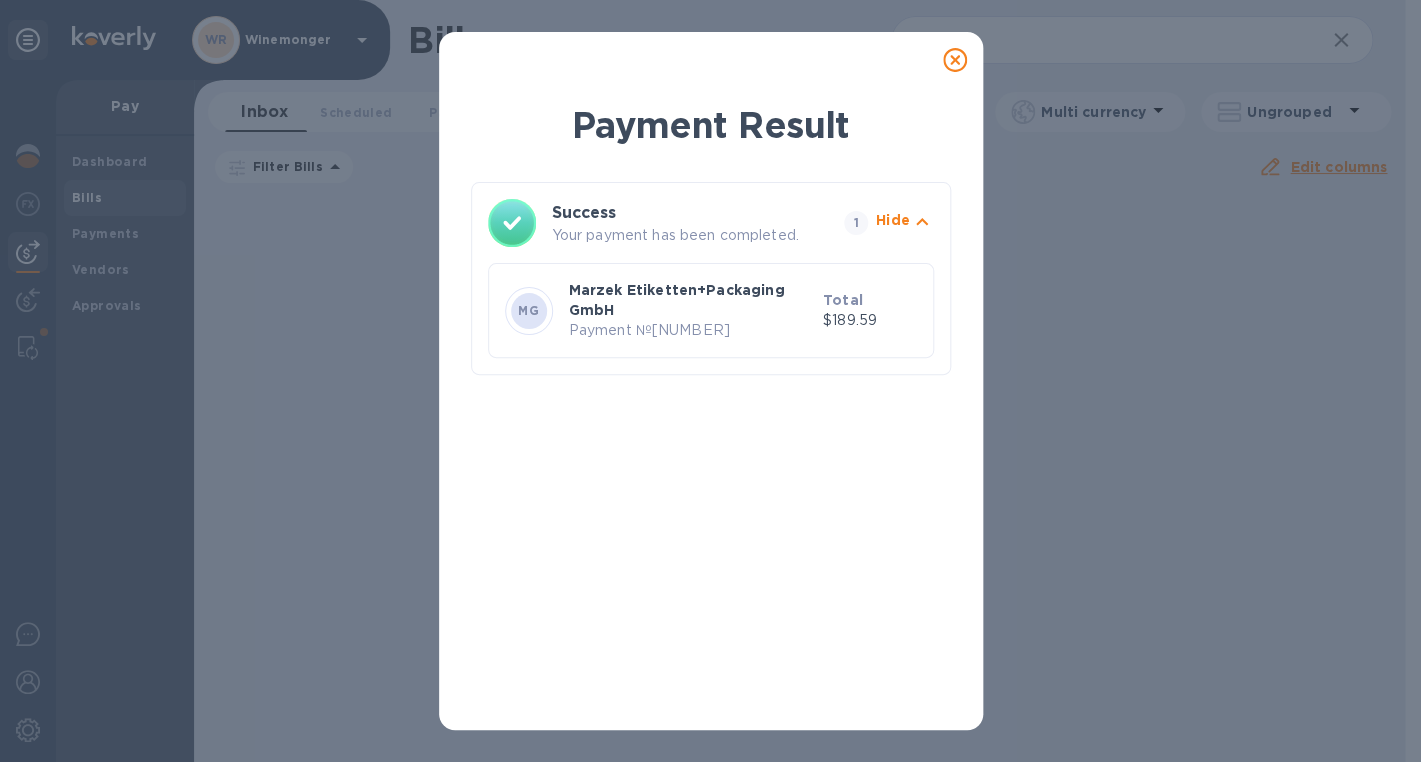 click 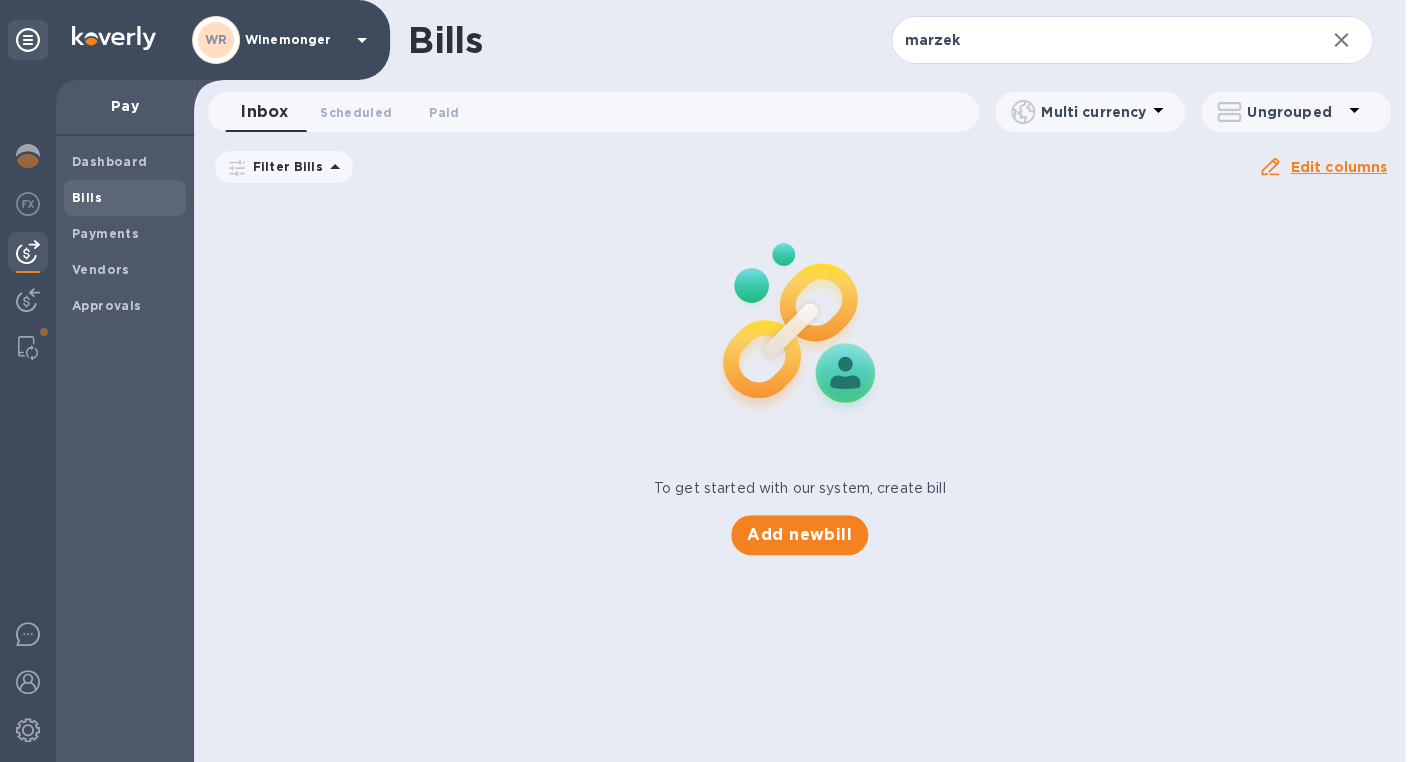 click on "Bills" at bounding box center (125, 198) 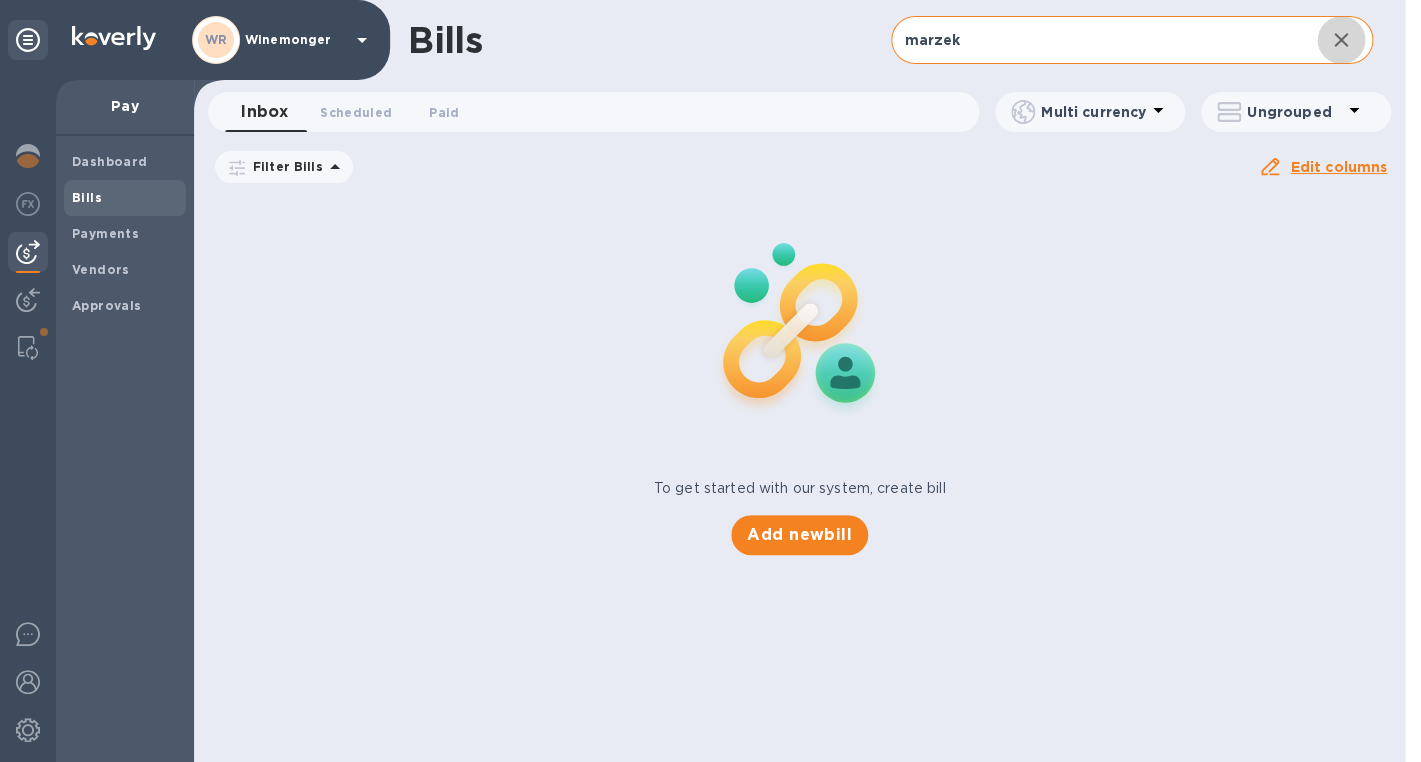 click 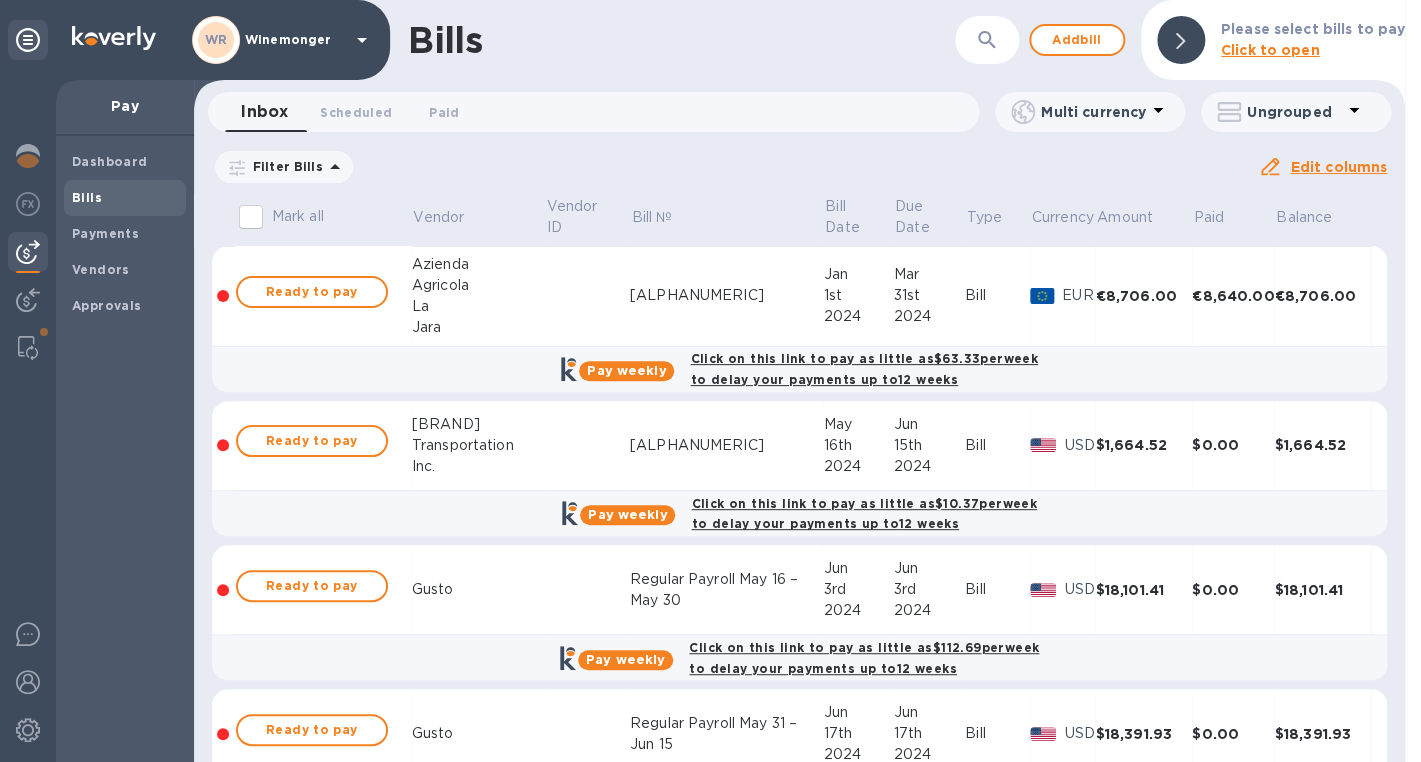 click on "Please select bills to pay" at bounding box center (1313, 29) 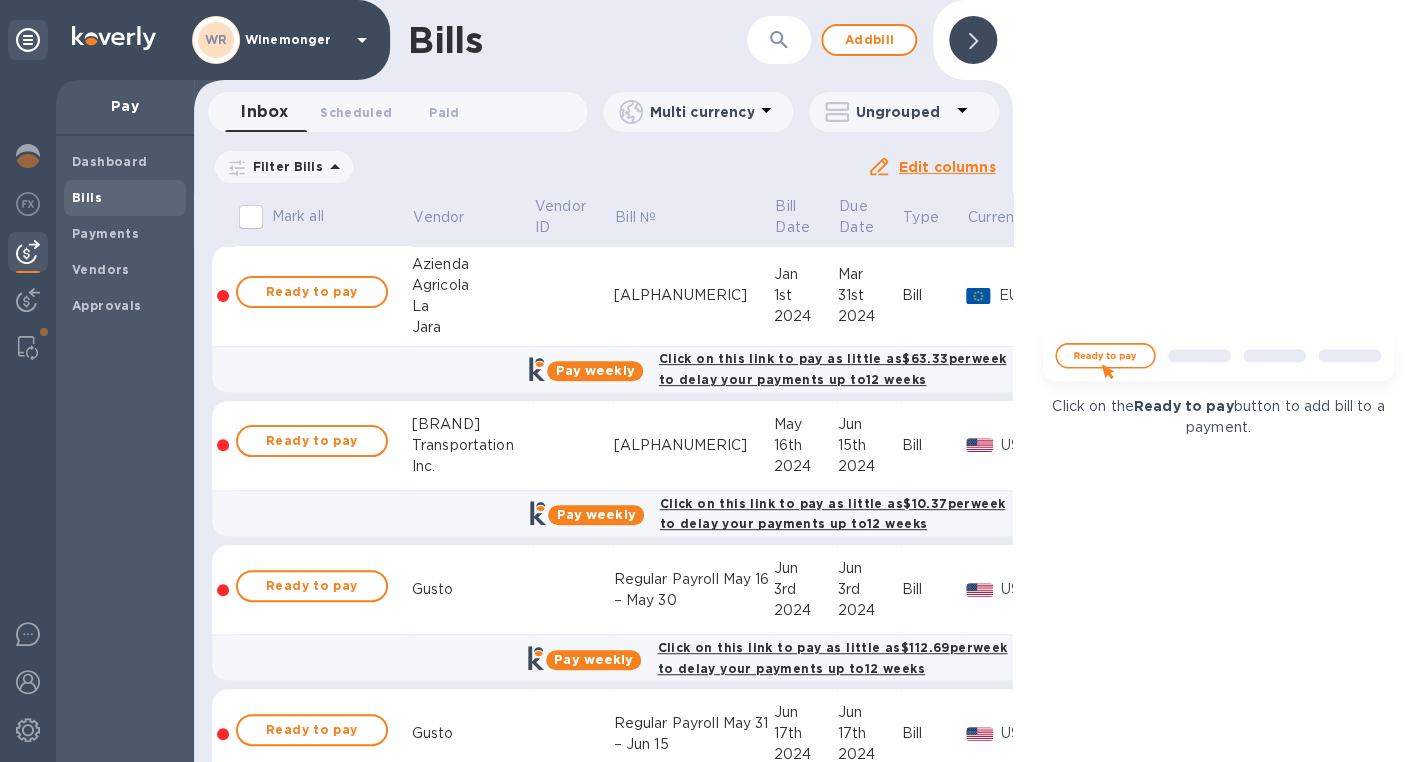 click 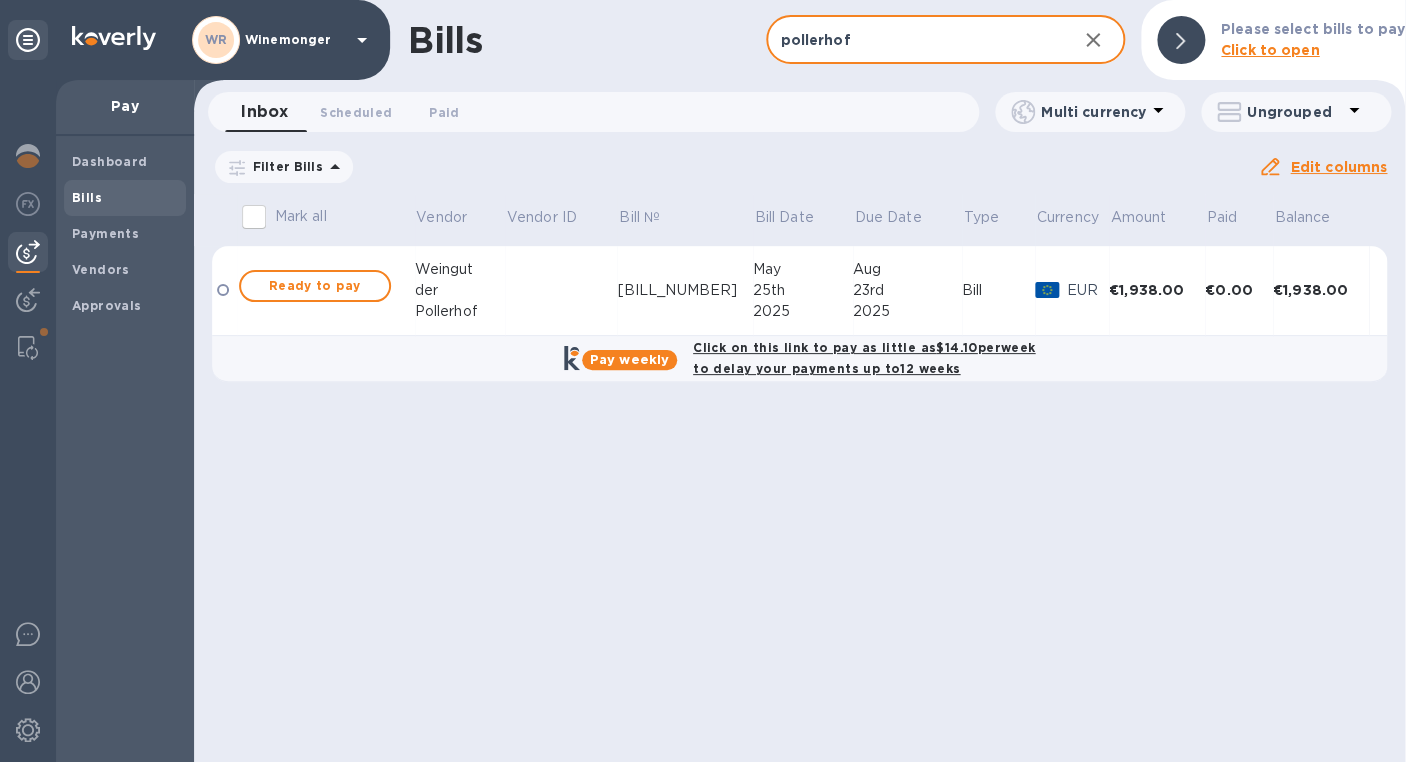 type on "pollerhof" 